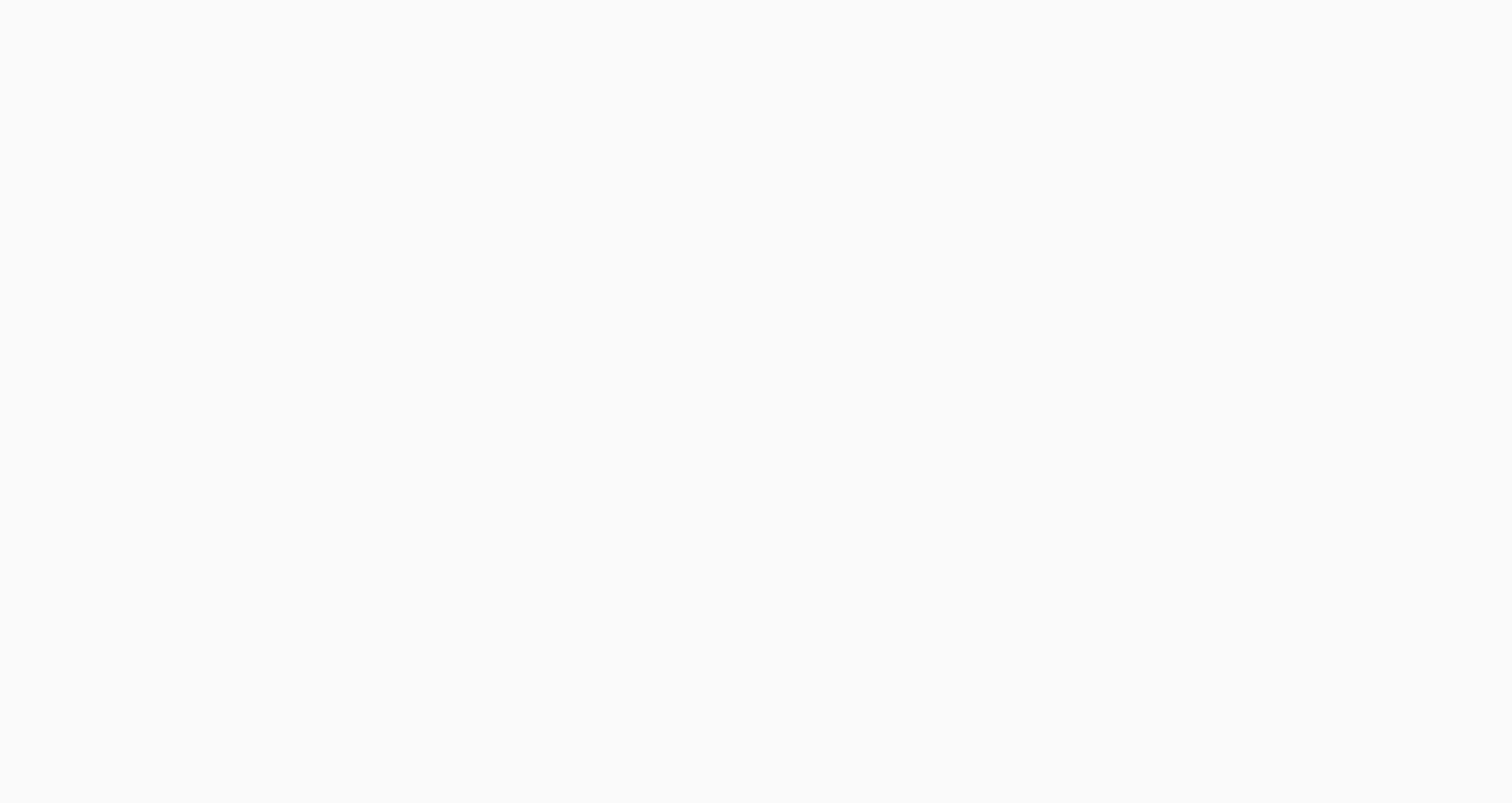 scroll, scrollTop: 0, scrollLeft: 0, axis: both 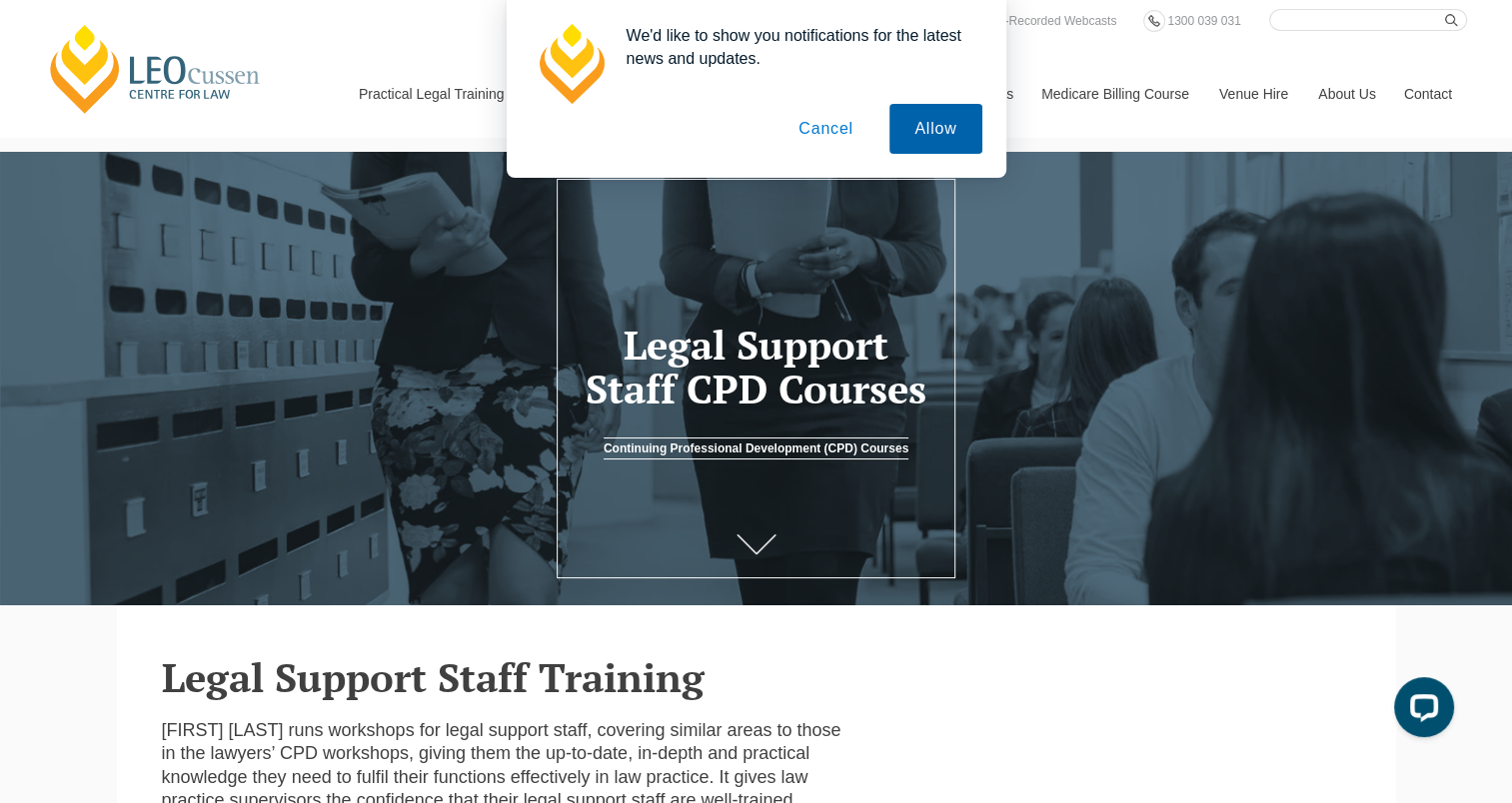 click on "Allow" at bounding box center [935, 129] 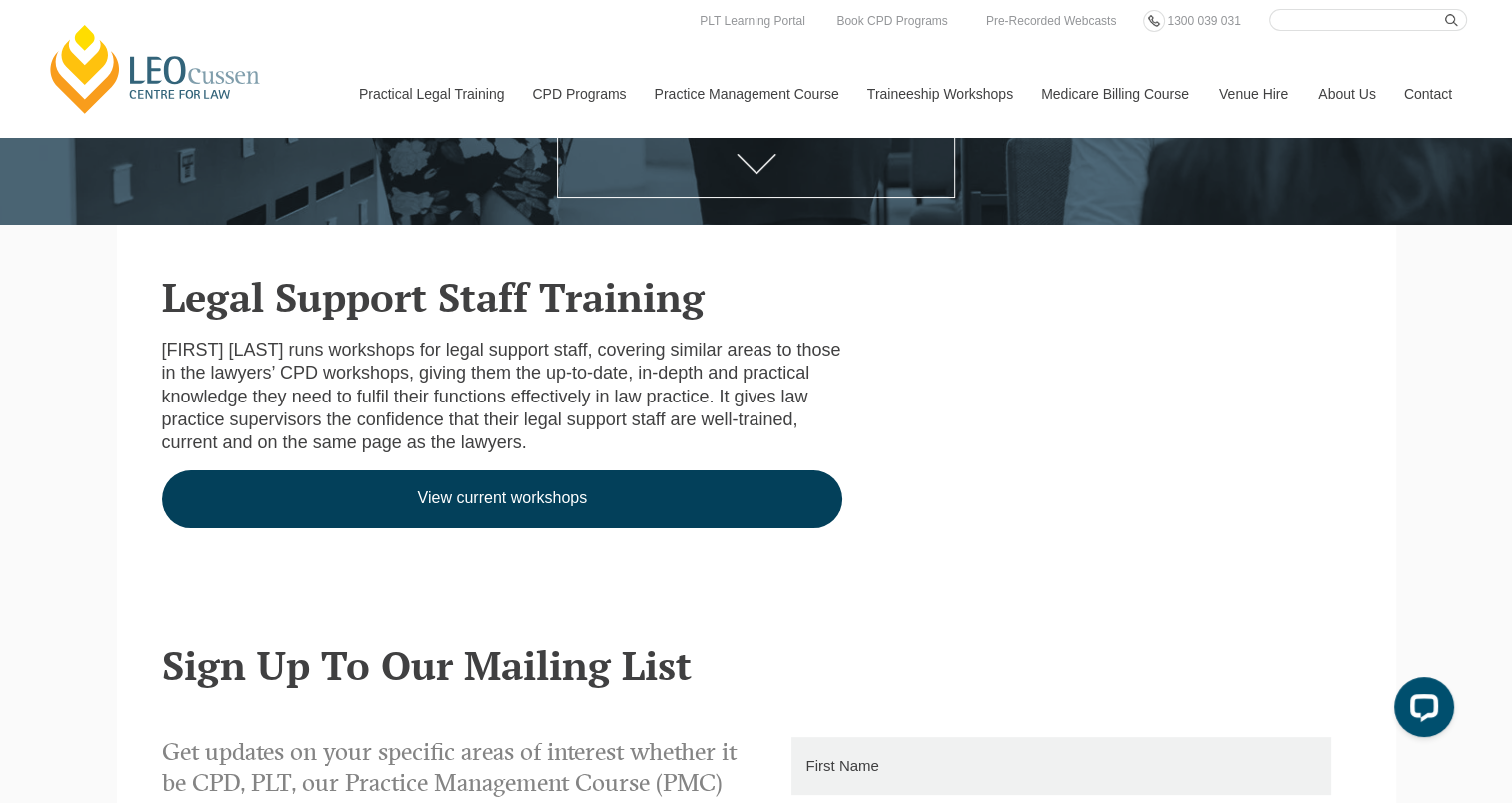 scroll, scrollTop: 0, scrollLeft: 0, axis: both 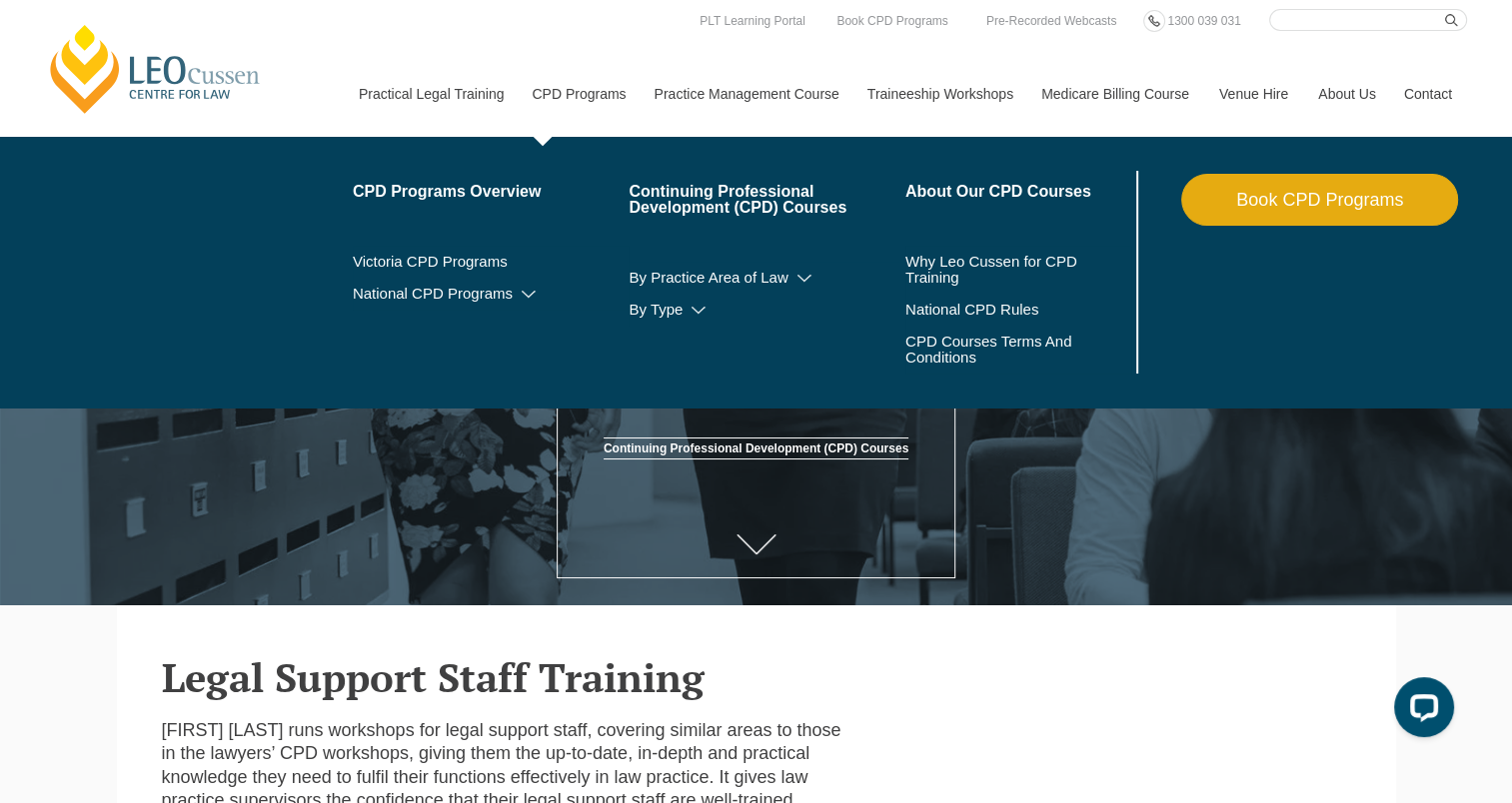 click on "By Practice Area of Law     Criminal   Wills, Trusts & Succession Planning   Tax   Litigation & Advocacy   Ethics   Corporate   View All" at bounding box center [766, 278] 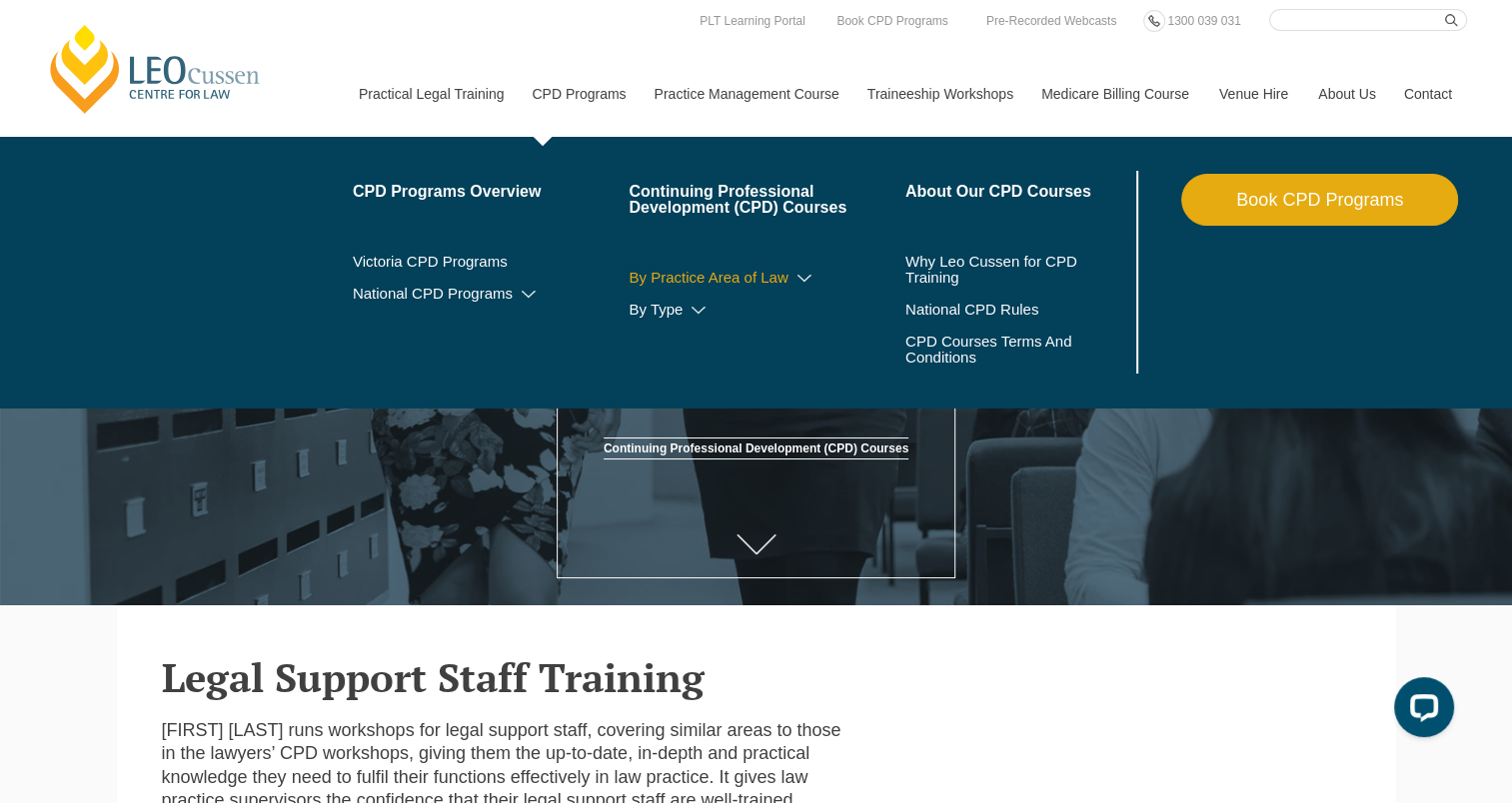 click on "By Practice Area of Law" at bounding box center [766, 278] 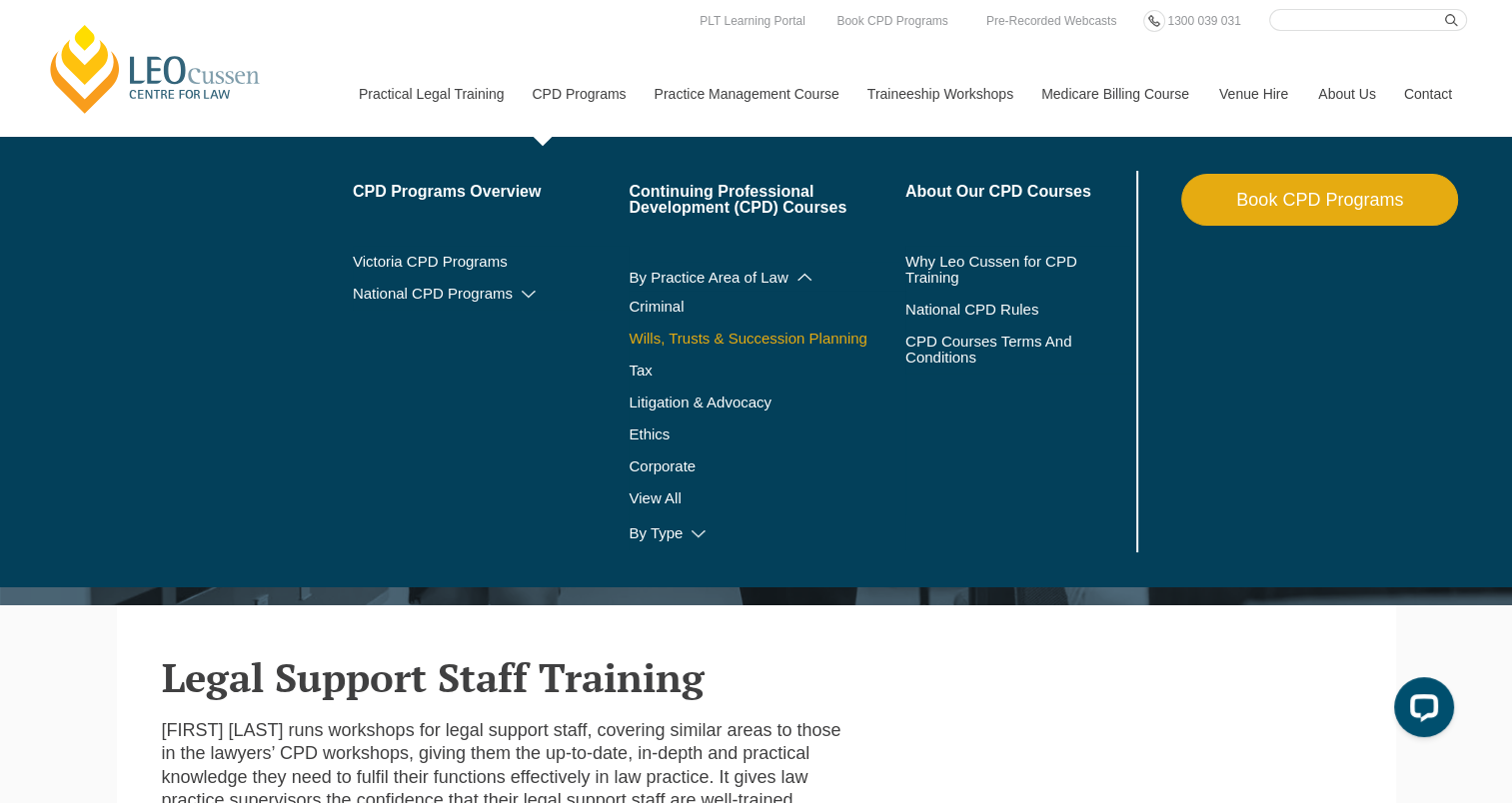 click on "Wills, Trusts & Succession Planning" at bounding box center [766, 339] 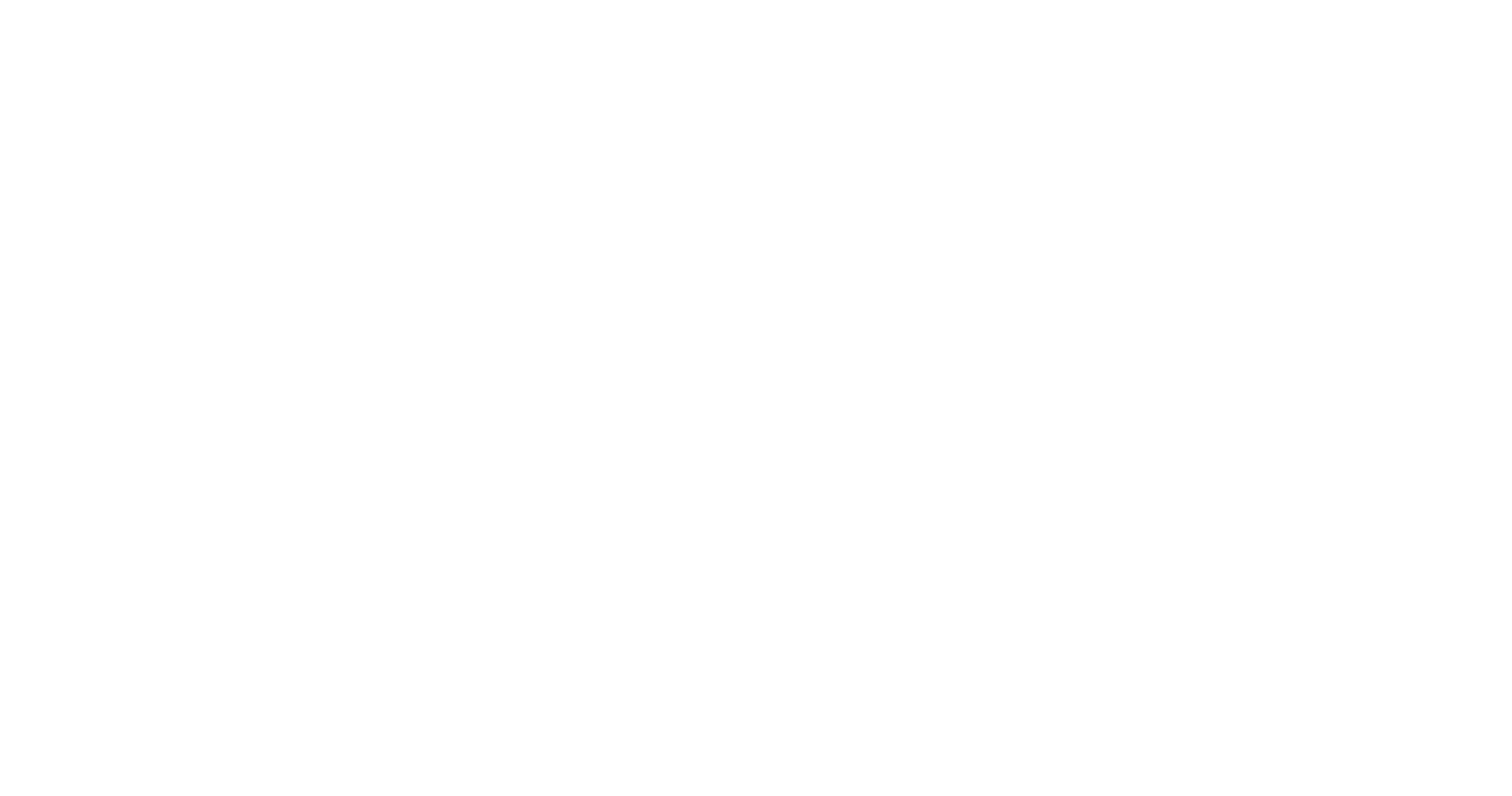 scroll, scrollTop: 0, scrollLeft: 0, axis: both 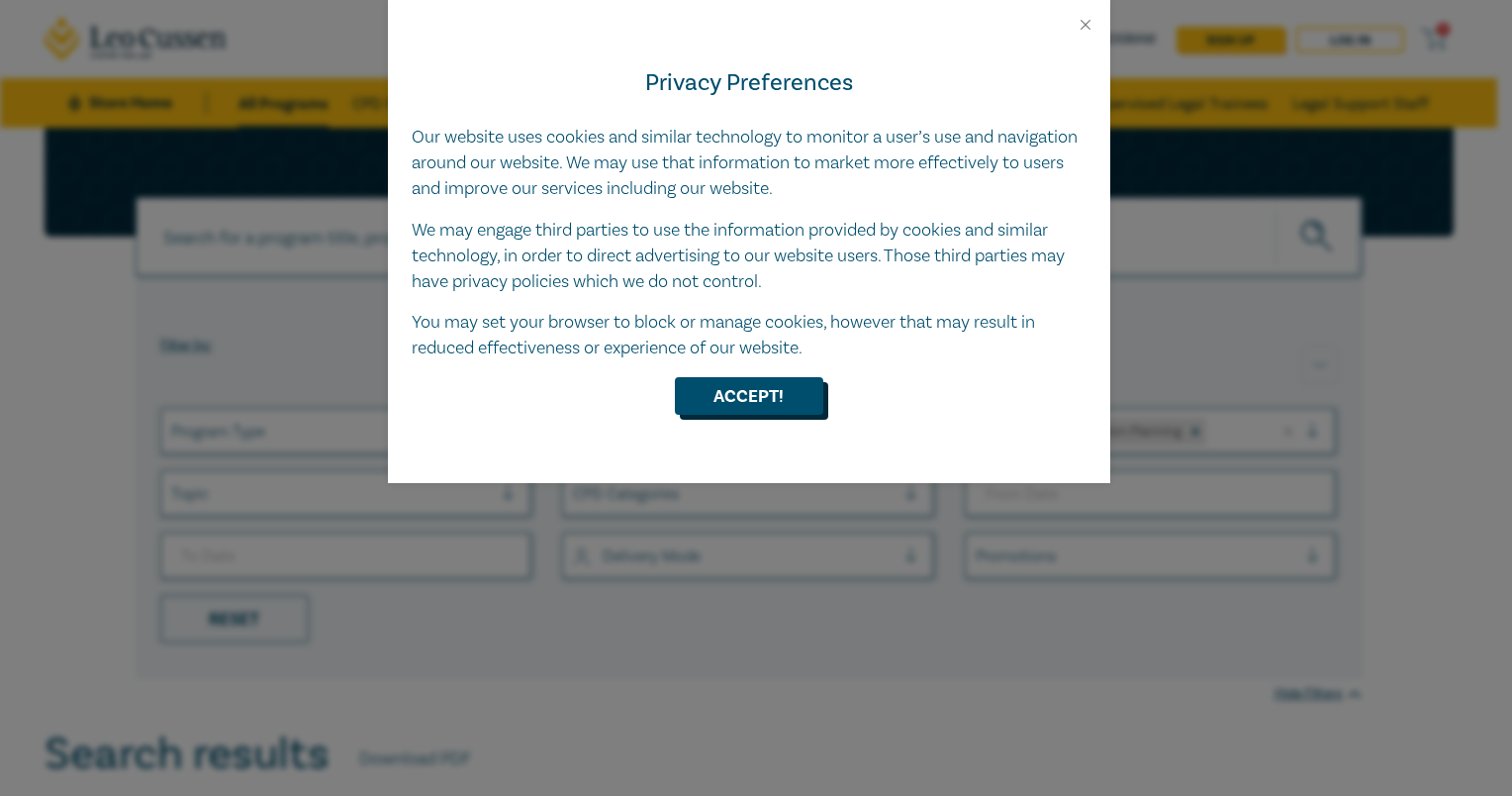 click on "Accept!" at bounding box center (749, 396) 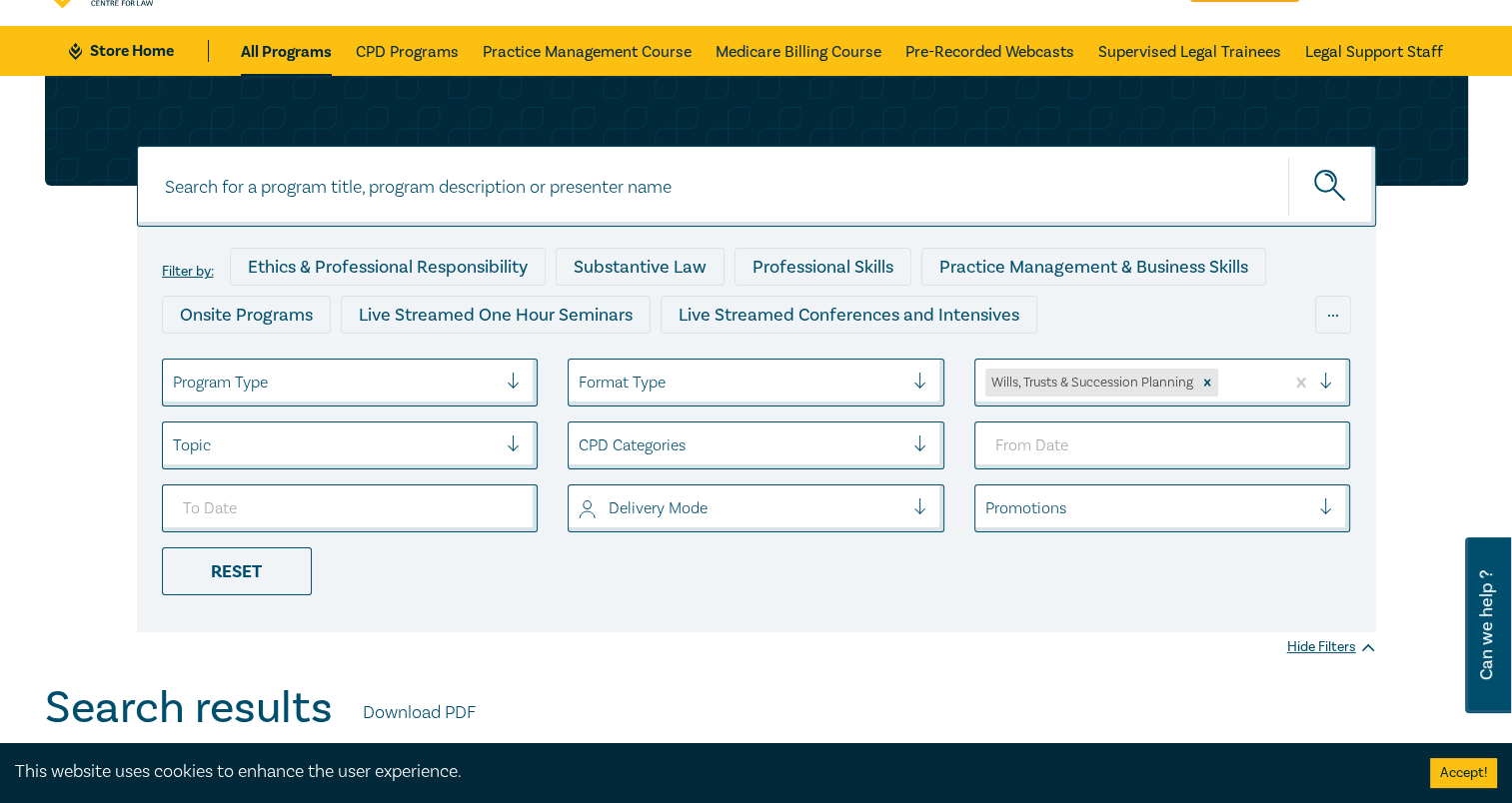 scroll, scrollTop: 100, scrollLeft: 0, axis: vertical 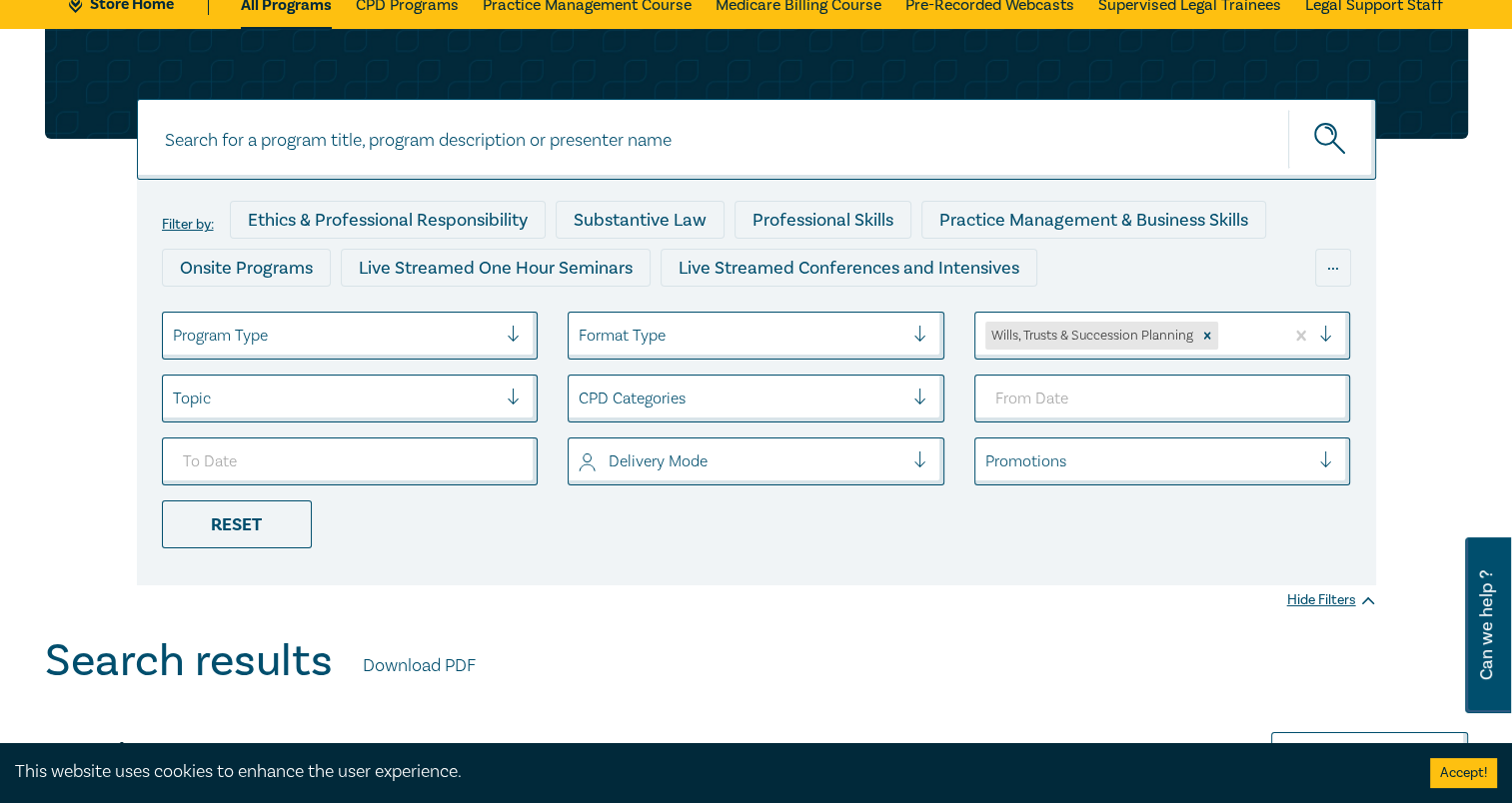 click at bounding box center (741, 461) 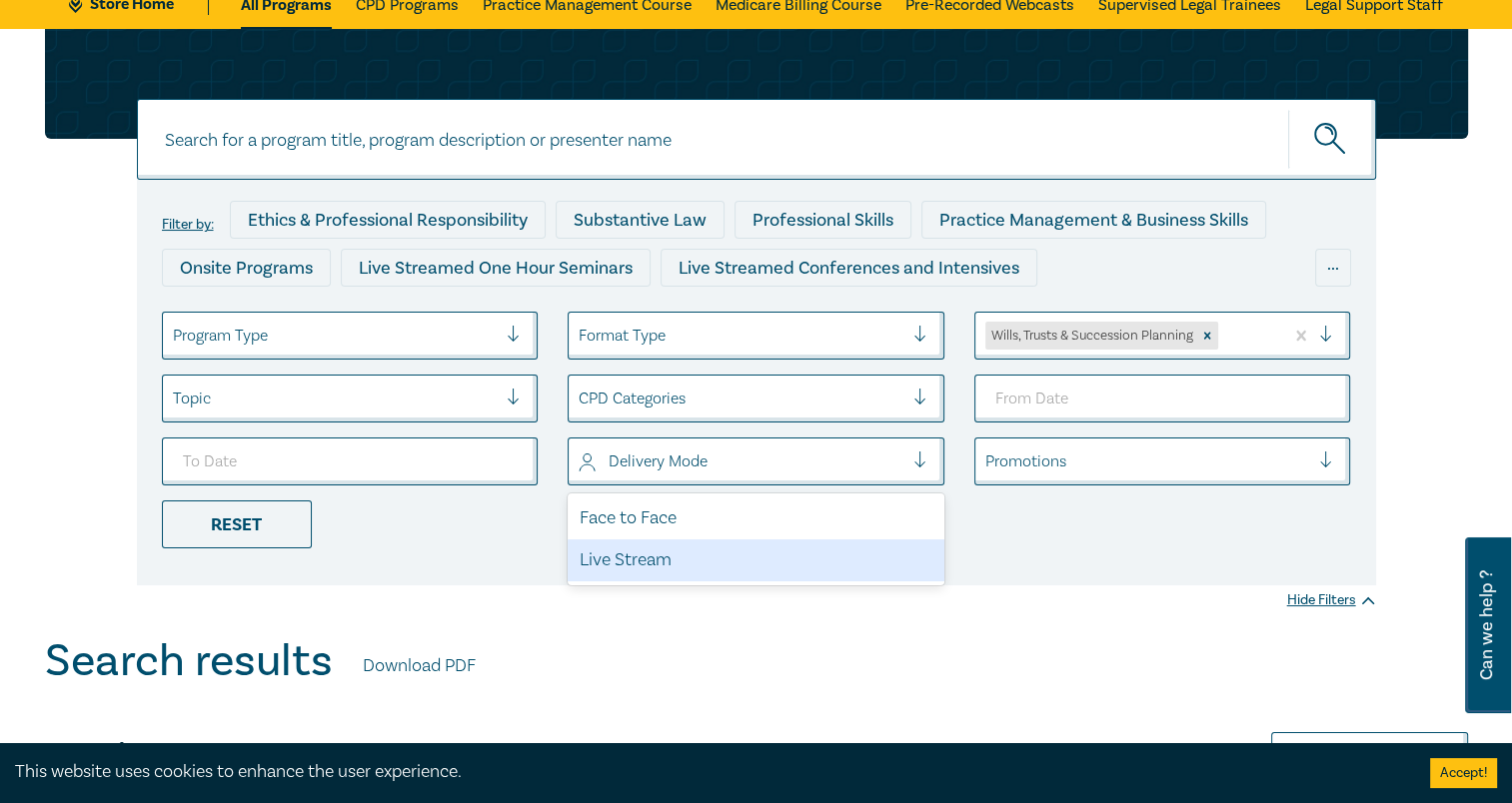 click on "Live Stream" at bounding box center (756, 560) 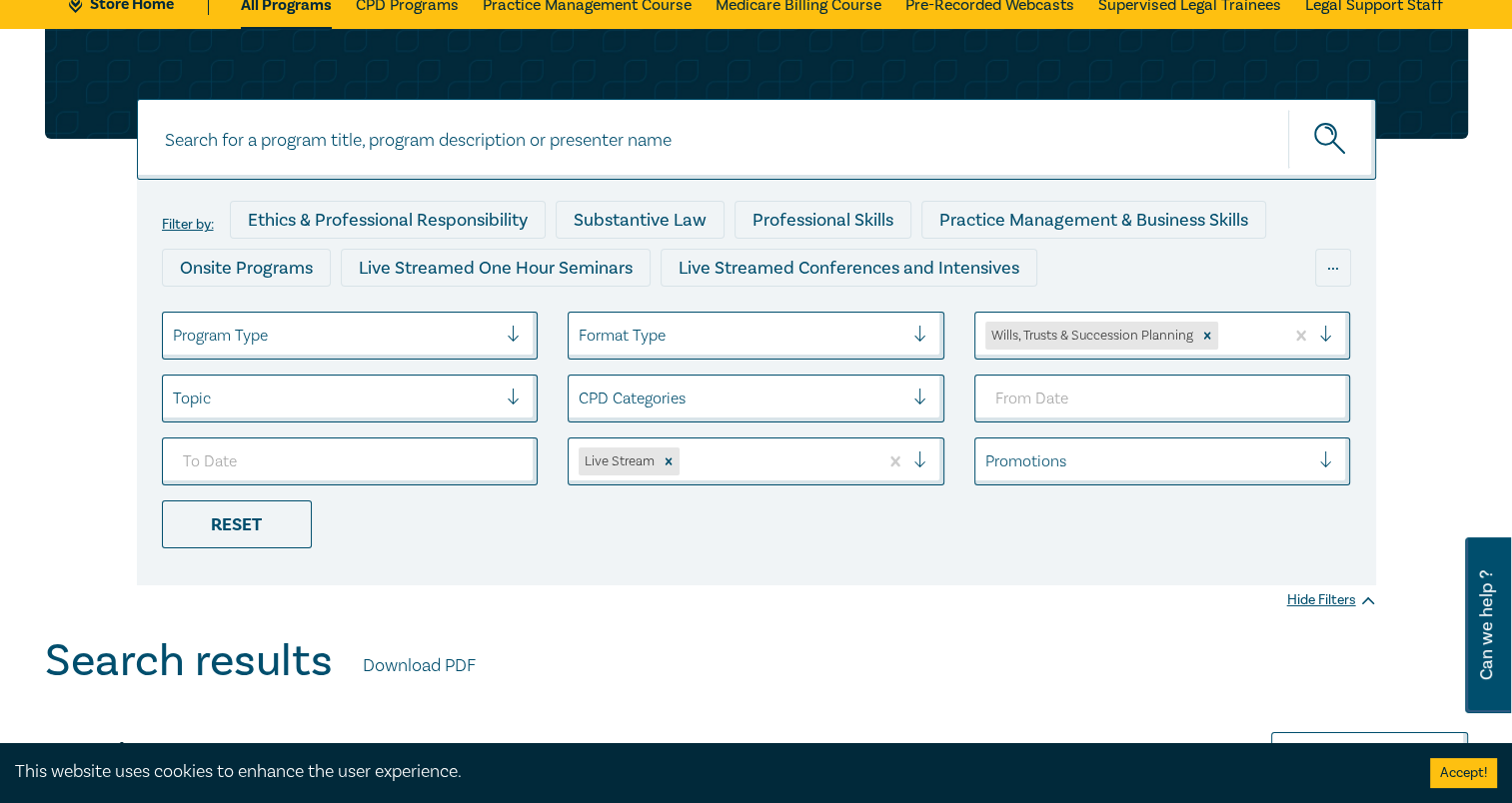 click at bounding box center (335, 336) 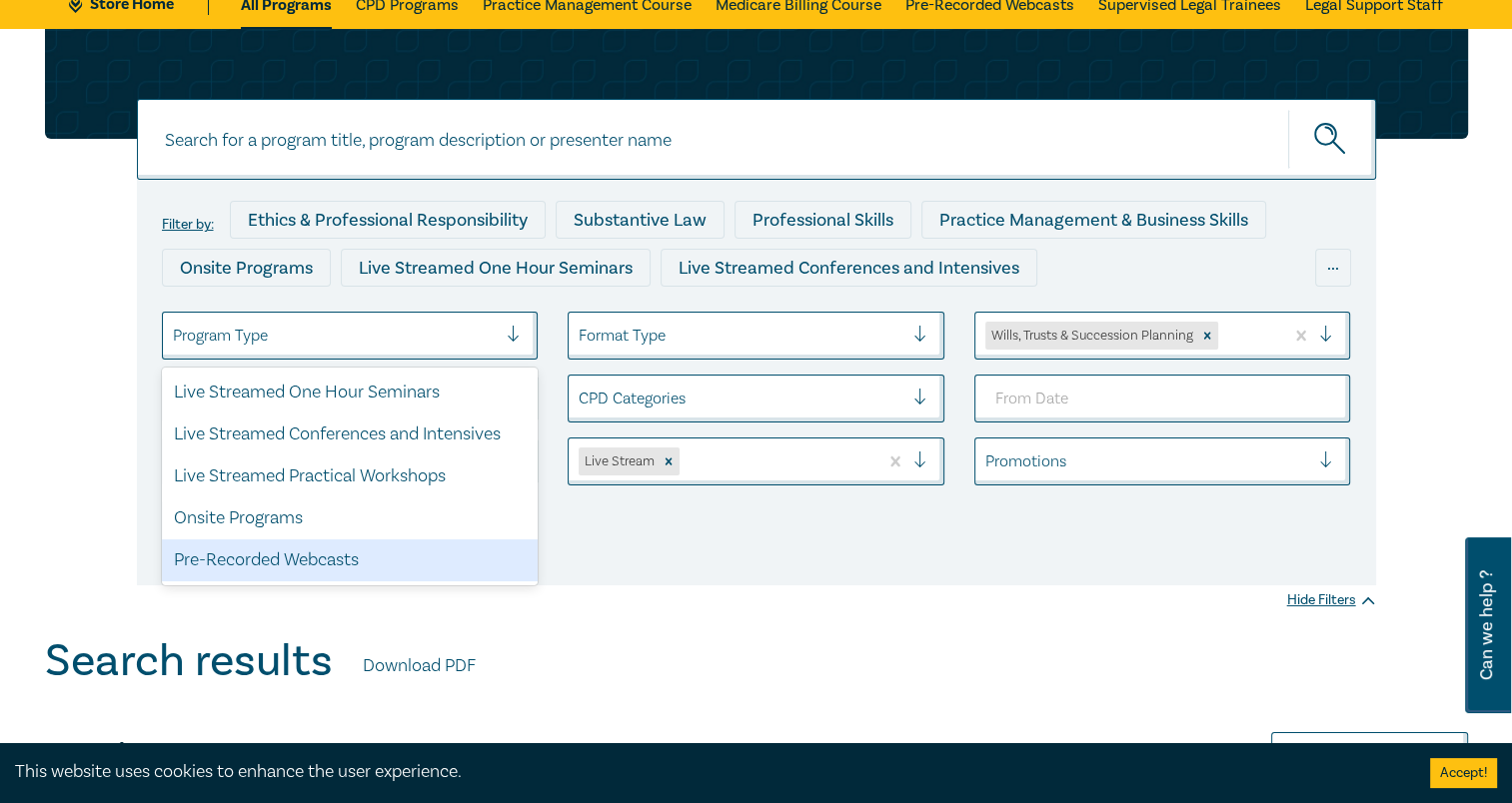 click on "Pre-Recorded Webcasts" at bounding box center [350, 560] 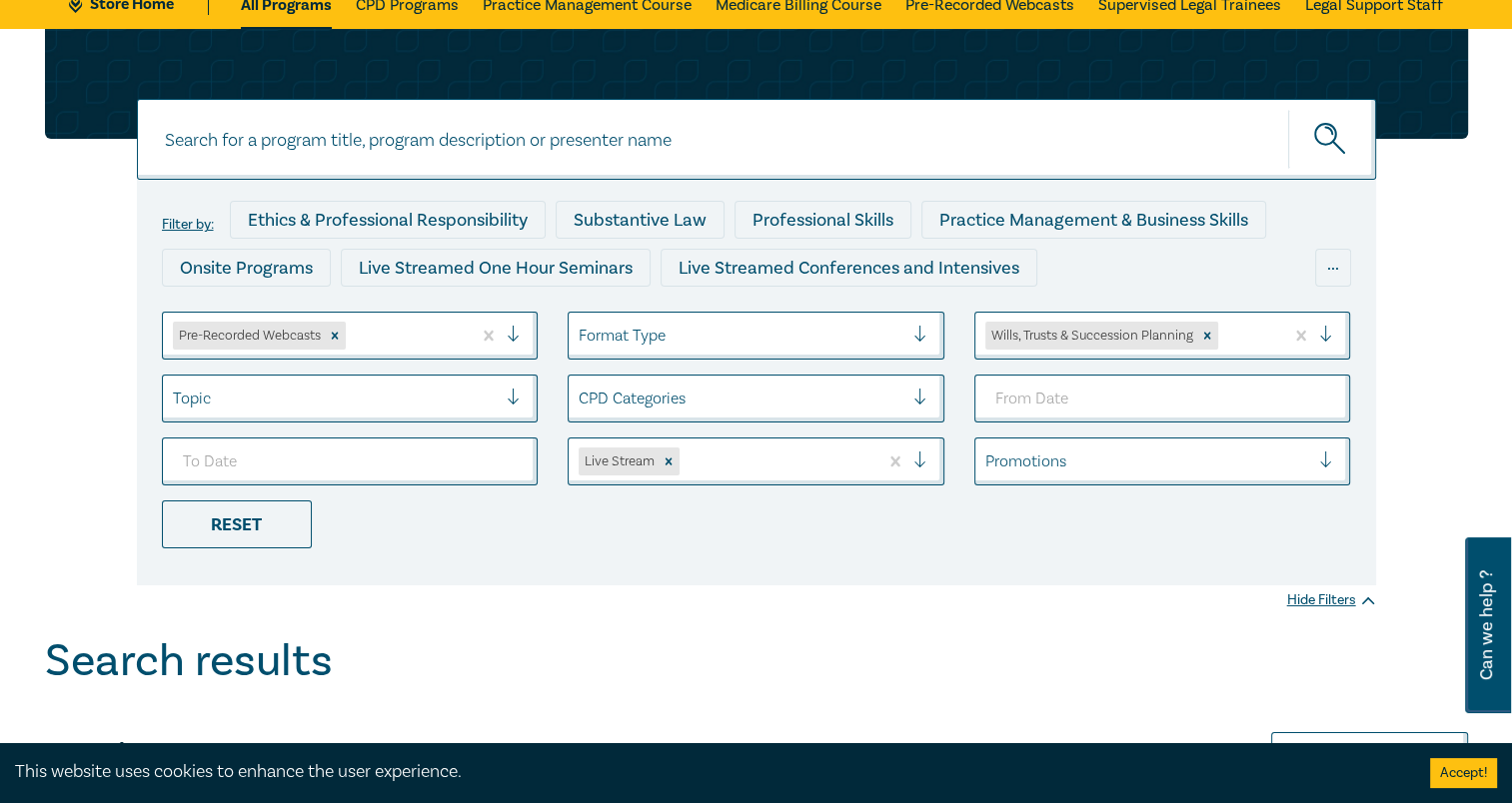 click on "Live Stream" at bounding box center [618, 461] 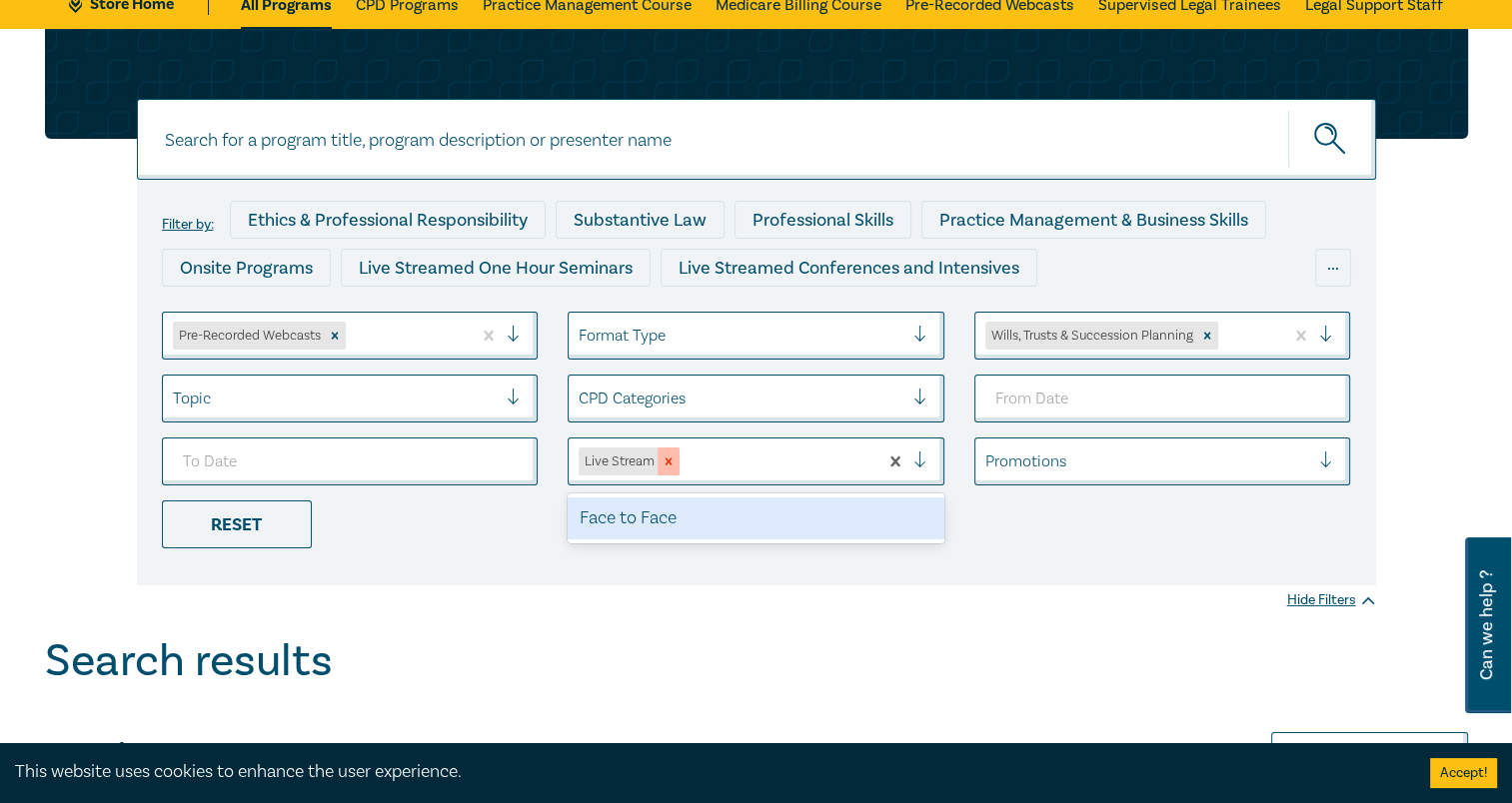 click 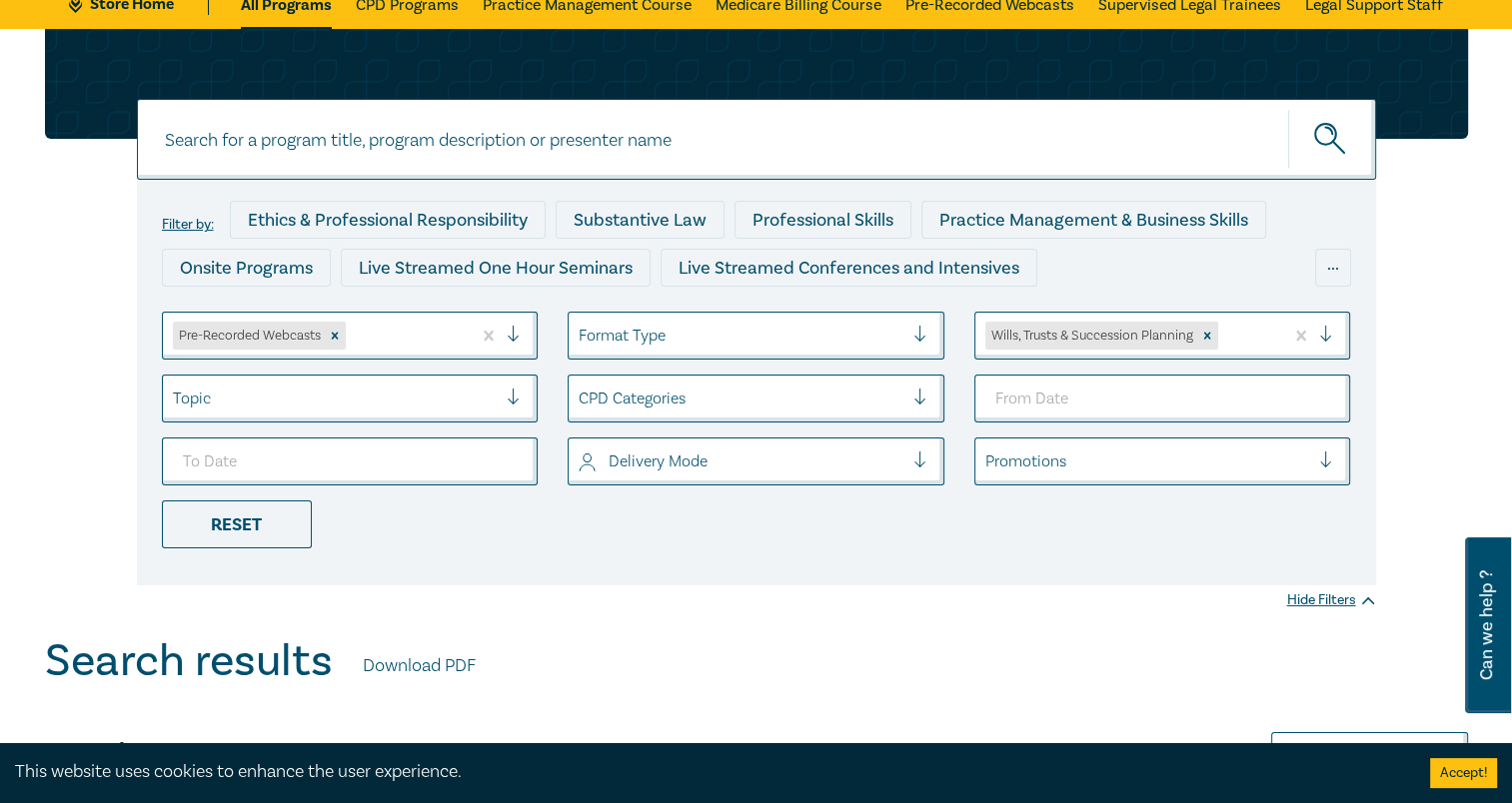click at bounding box center [335, 399] 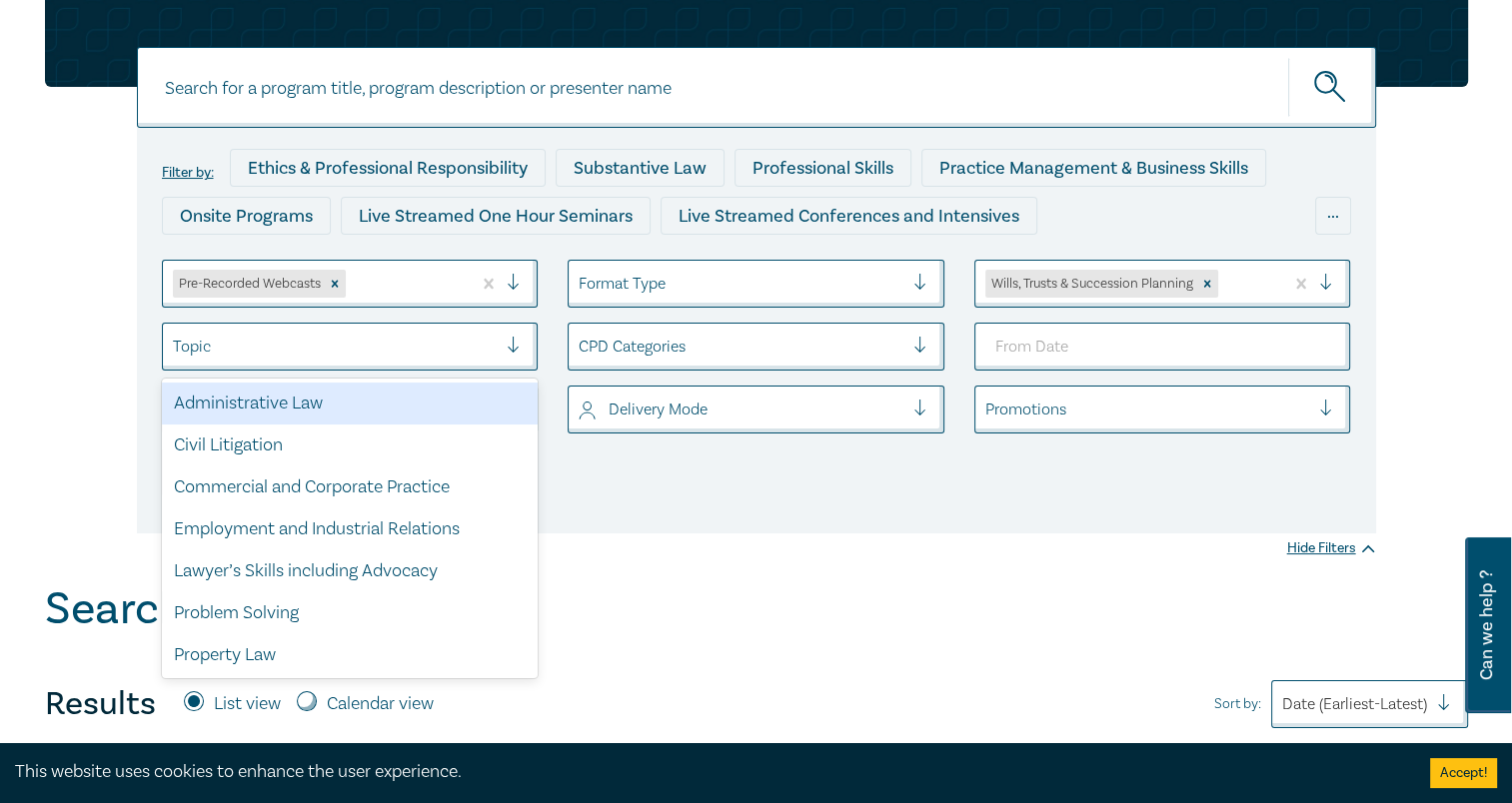 scroll, scrollTop: 200, scrollLeft: 0, axis: vertical 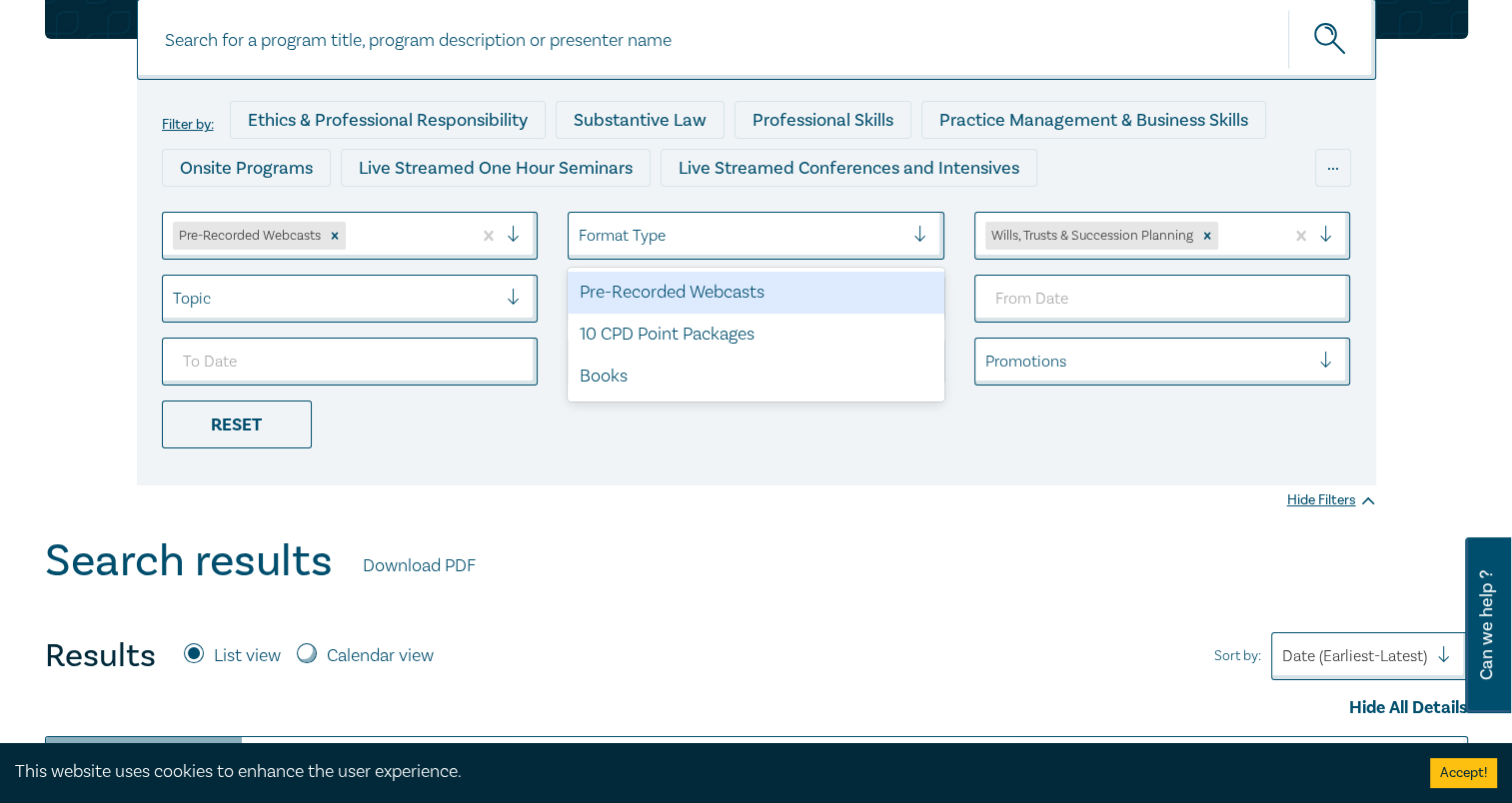 click at bounding box center [741, 236] 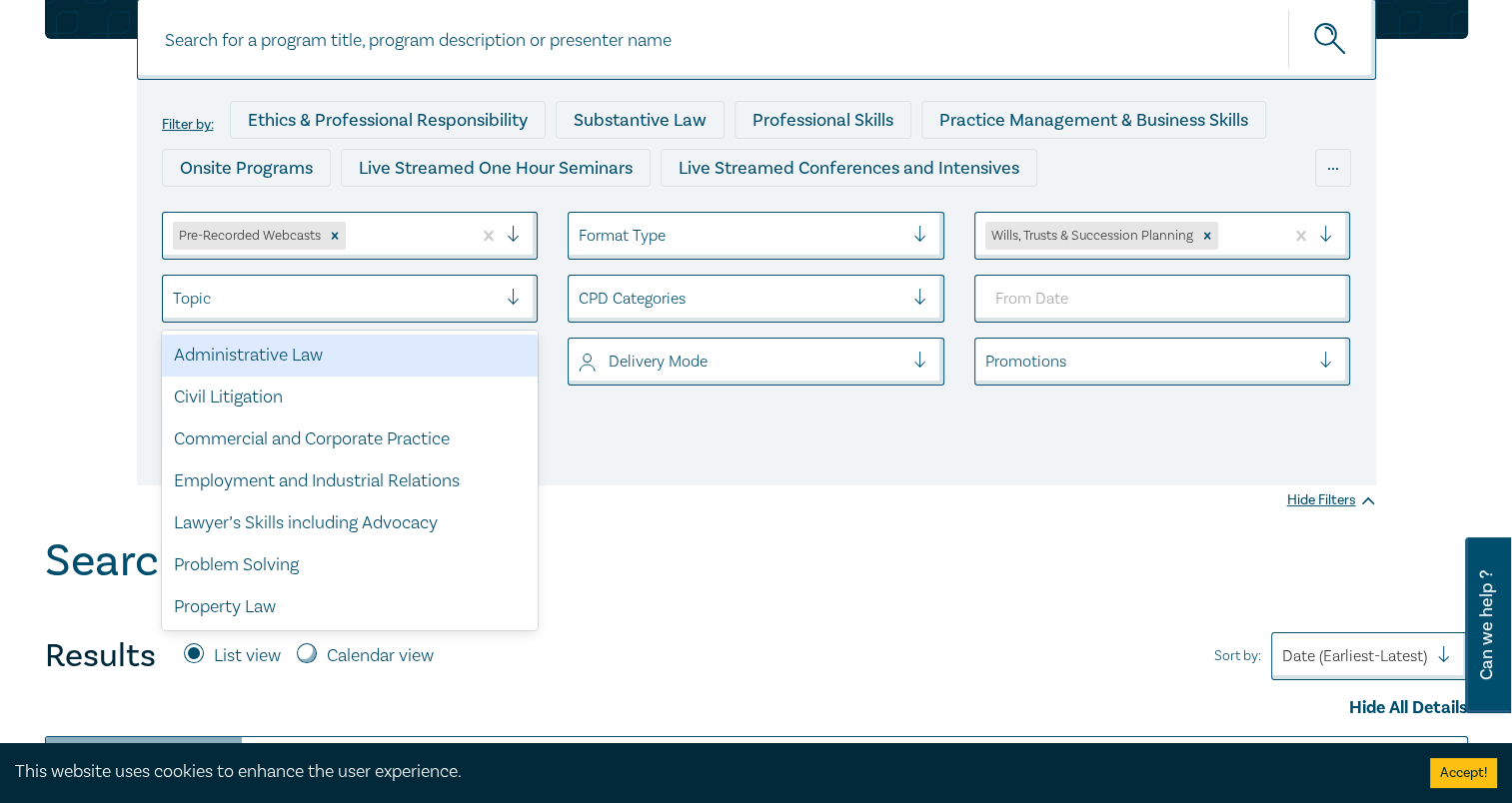 click at bounding box center (335, 299) 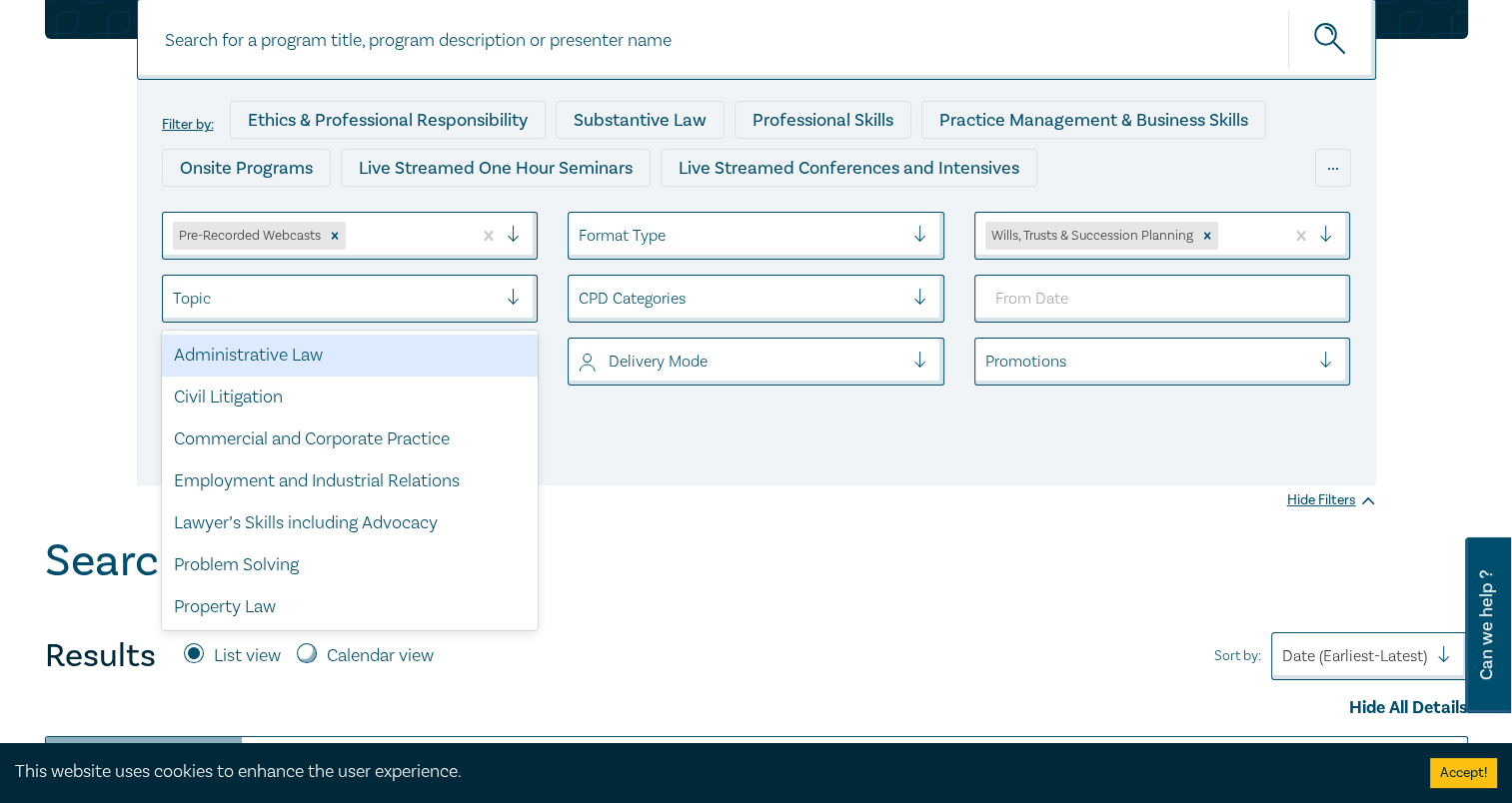 click on "Filter by: Ethics & Professional Responsibility Substantive Law Professional Skills Practice Management & Business Skills Onsite Programs Live Streamed One Hour Seminars Live Streamed Conferences and Intensives Live Streamed Practical Workshops Pre-Recorded Webcasts 10 CPD Point Packages National Programs Mental Health First Aid for Legal Professionals CPD Online Modules Building & Construction Business & Contracts Consumer Corporate & In-House Counsel Costs Criminal Employment & Workplace Relations Ethics Family Finance, Tax, Superannuation Government, Privacy & FOI Insolvency & Restructuring Intellectual Property Legal Practice Fundamentals Litigation & Advocacy Migration Personal Injury & Medico-Legal Professional Skills & Practice Management Property, Leases & Planning Sports Law Wills, Trusts & Succession Planning Face to Face Live Stream ... Pre-Recorded Webcasts Format Type Wills, Trusts & Succession Planning Topic Administrative Law Civil Litigation Commercial and Corporate Practice Problem Solving" at bounding box center [756, 232] 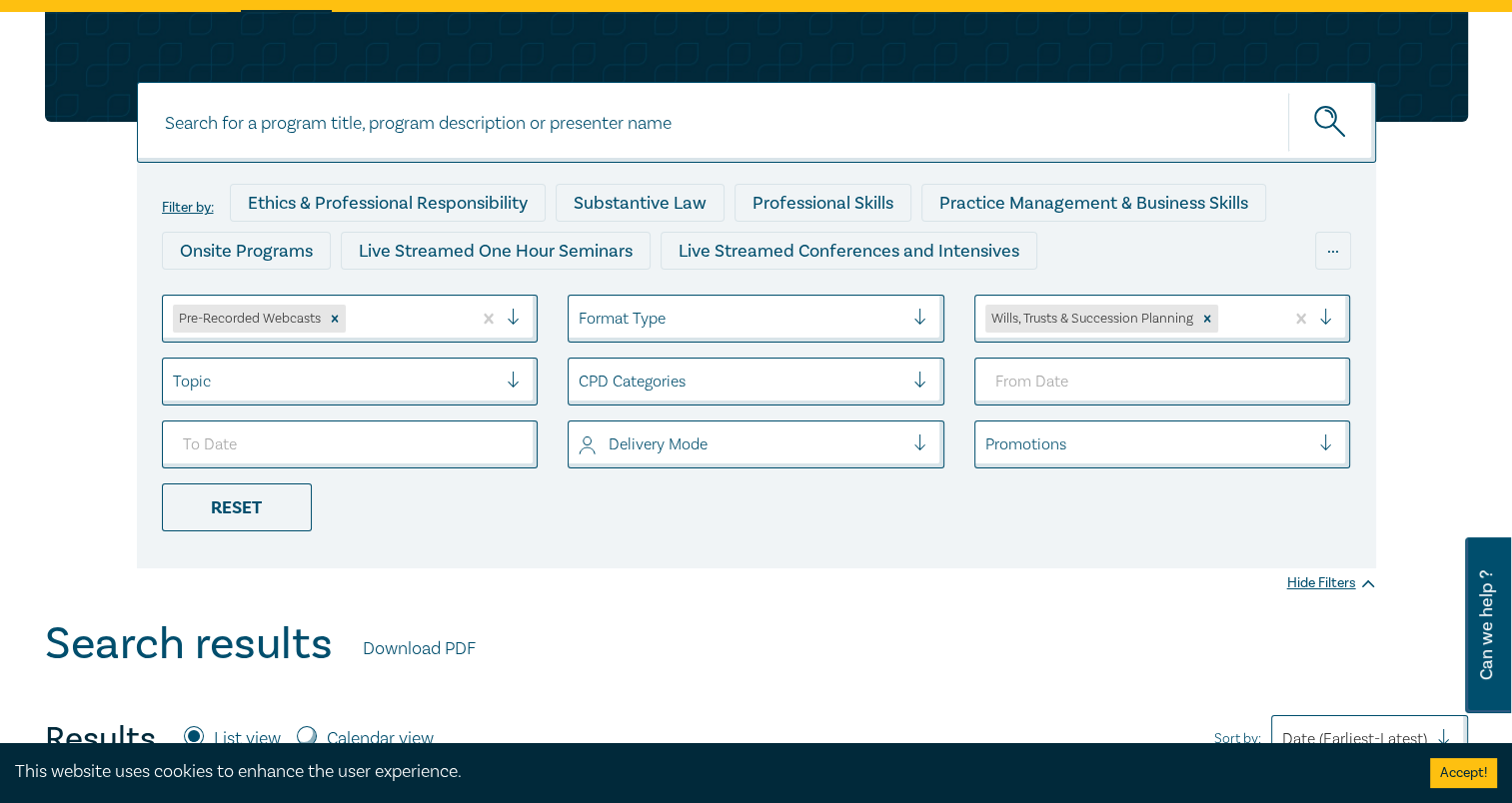 scroll, scrollTop: 0, scrollLeft: 0, axis: both 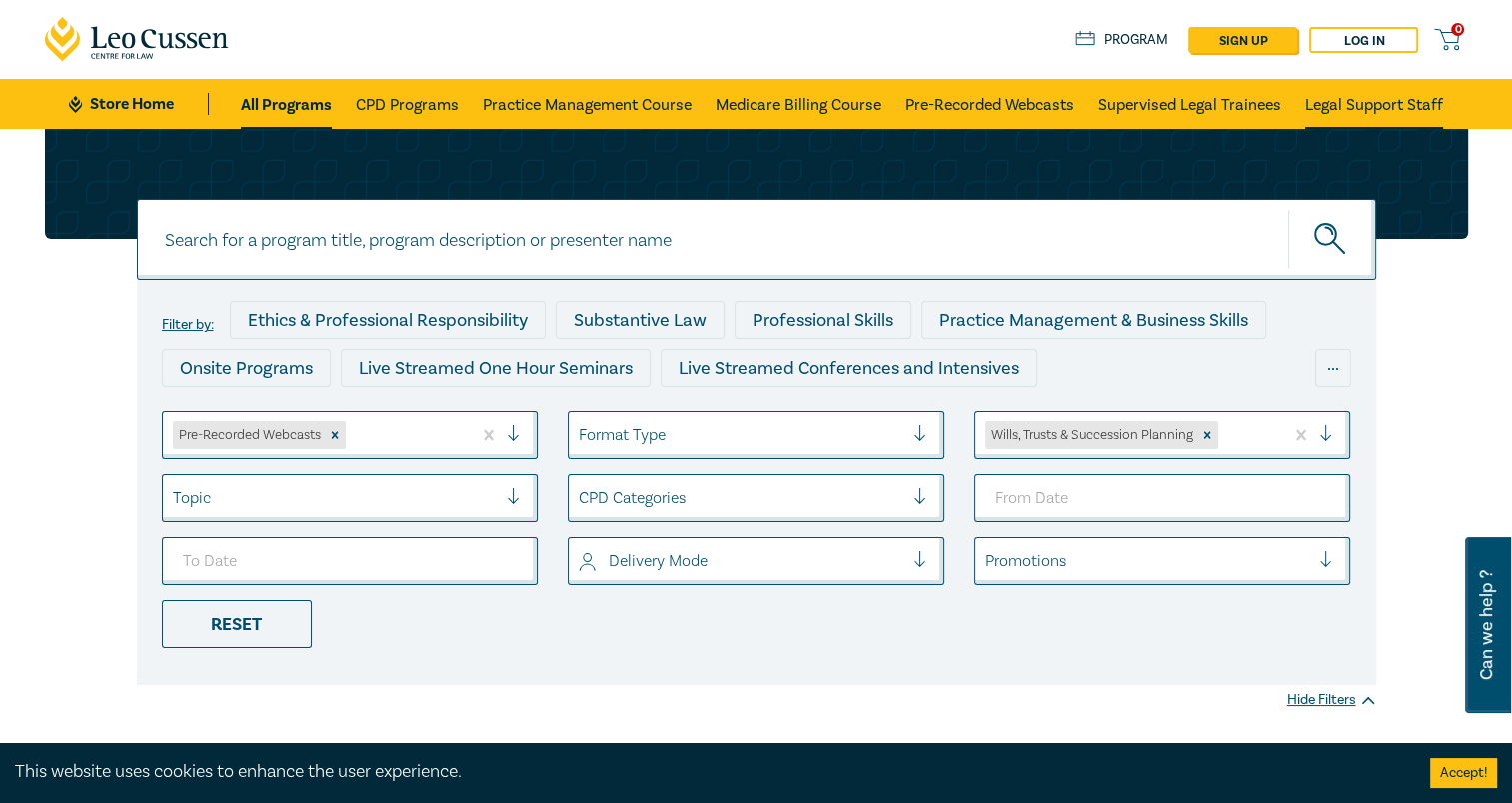 click on "Legal Support Staff" at bounding box center [1374, 104] 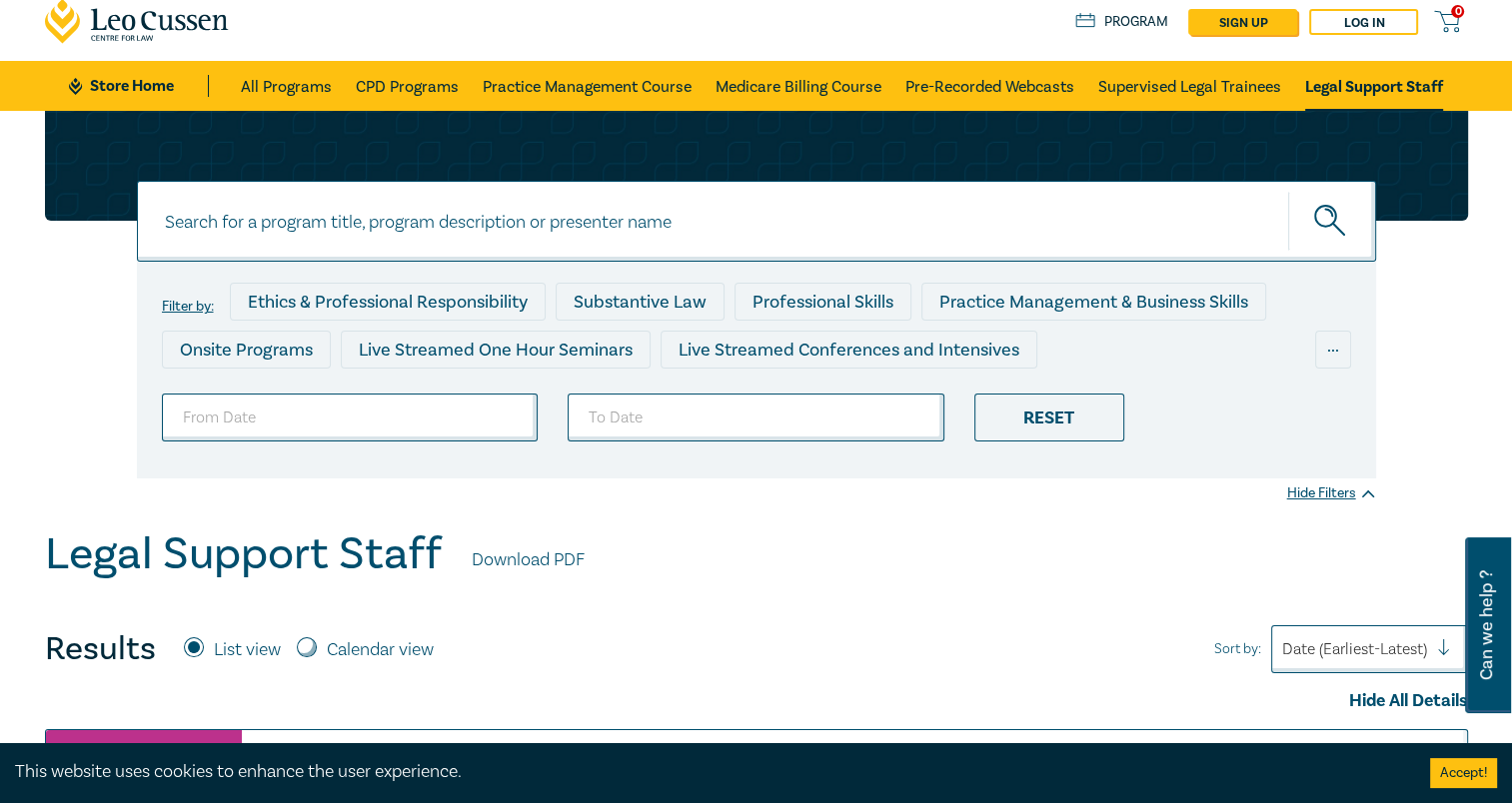 scroll, scrollTop: 0, scrollLeft: 0, axis: both 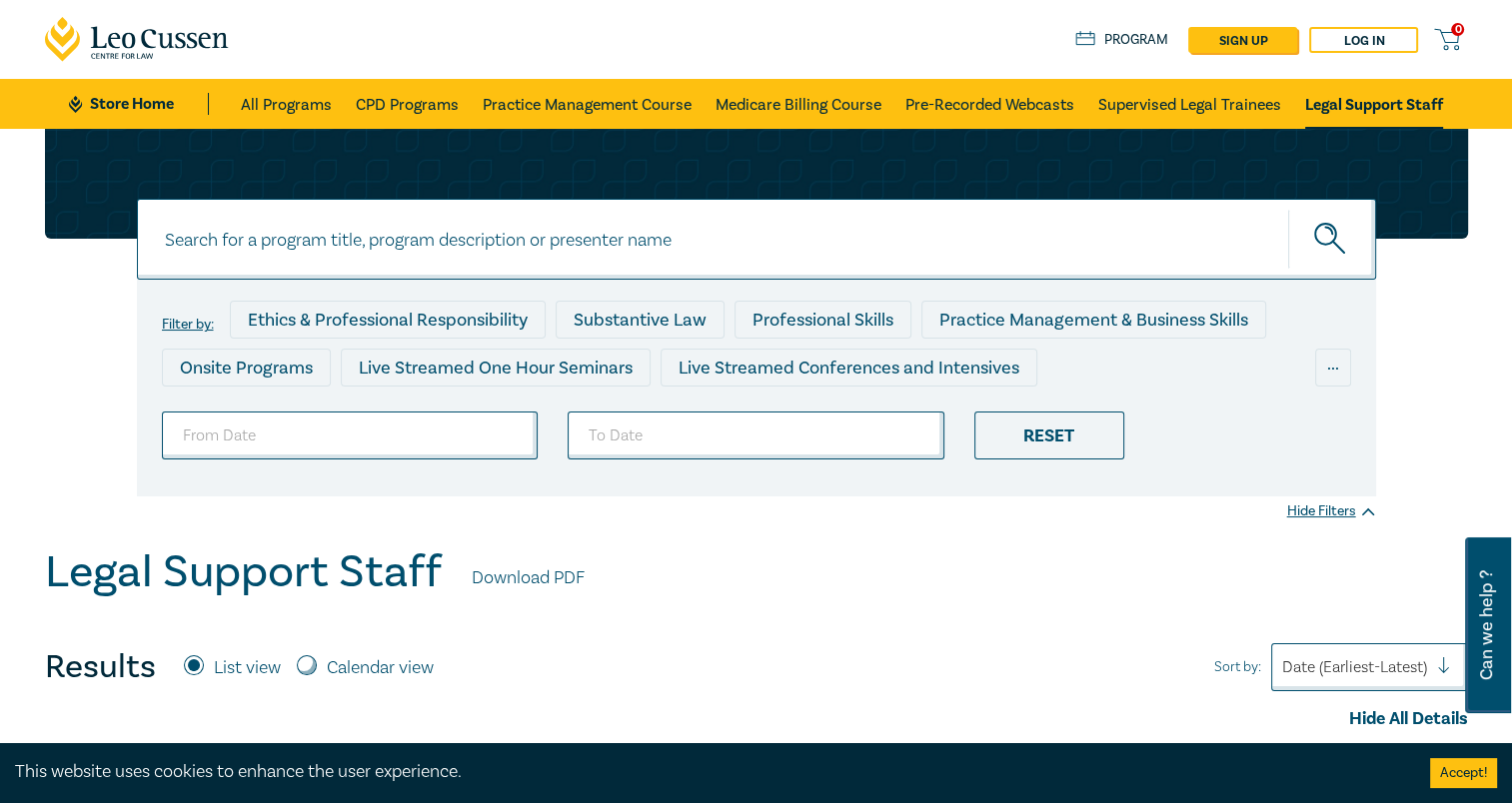 click on "Store Home" at bounding box center (138, 104) 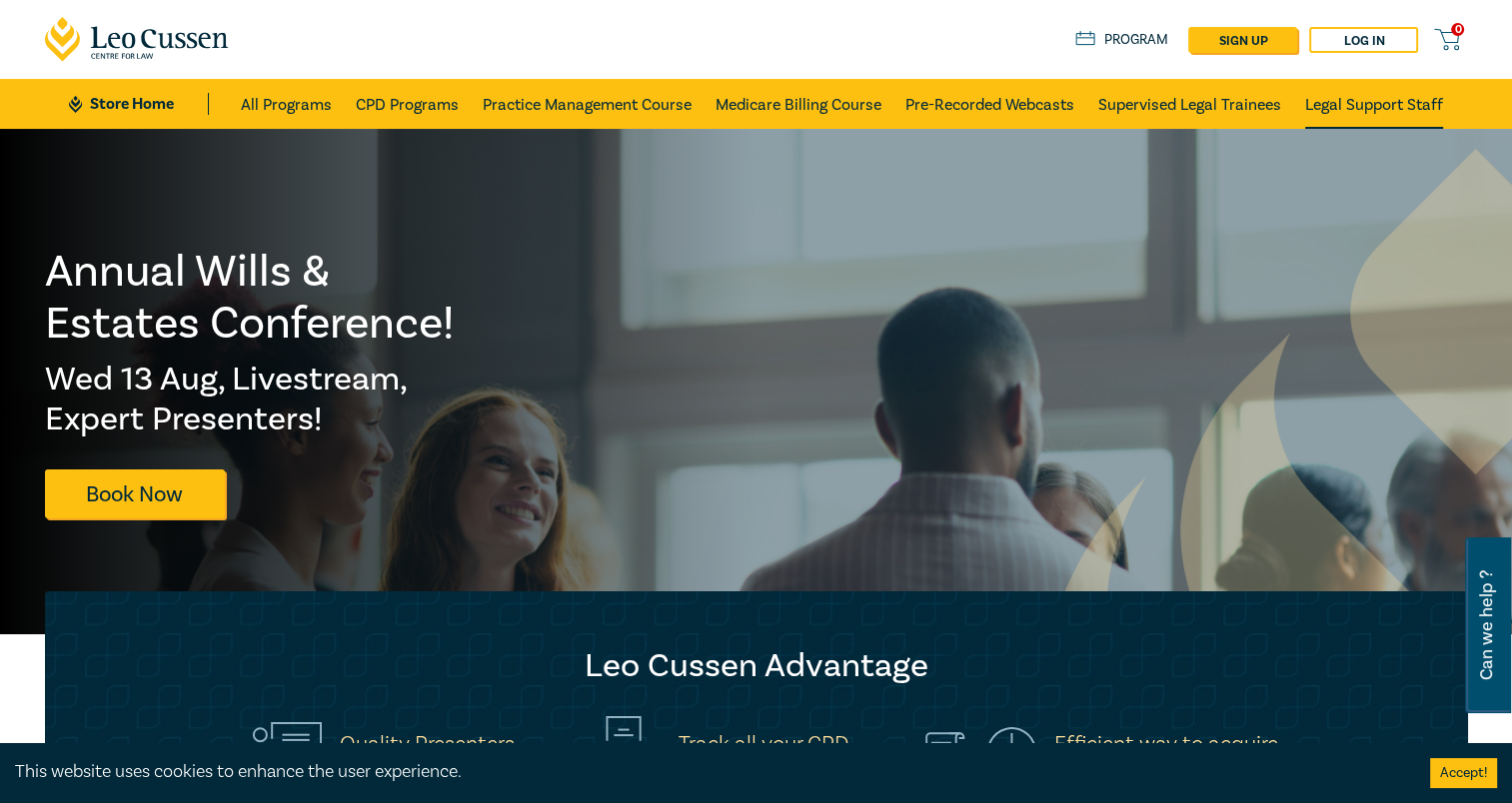 click on "Legal Support Staff" at bounding box center (1374, 104) 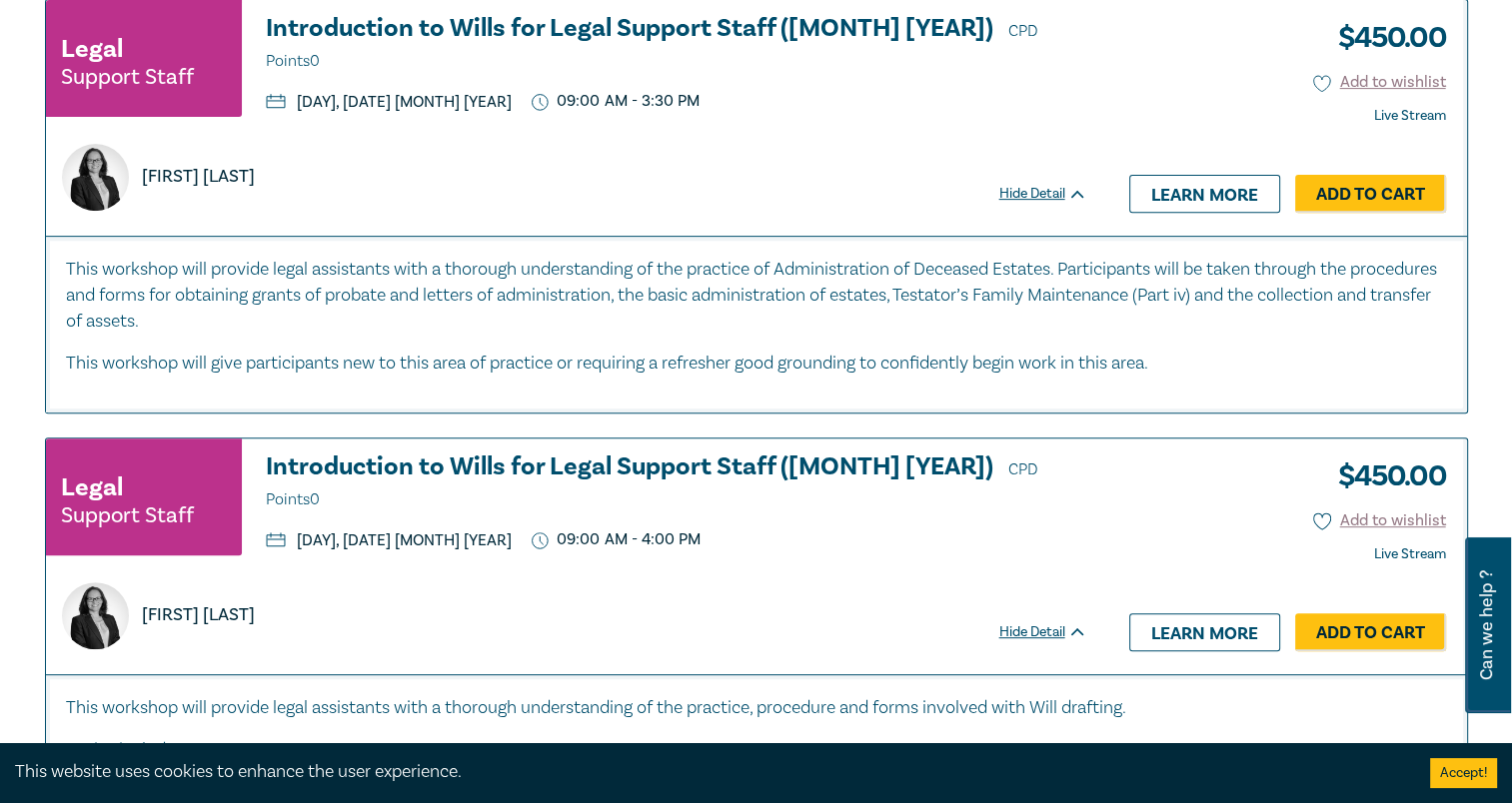 scroll, scrollTop: 699, scrollLeft: 0, axis: vertical 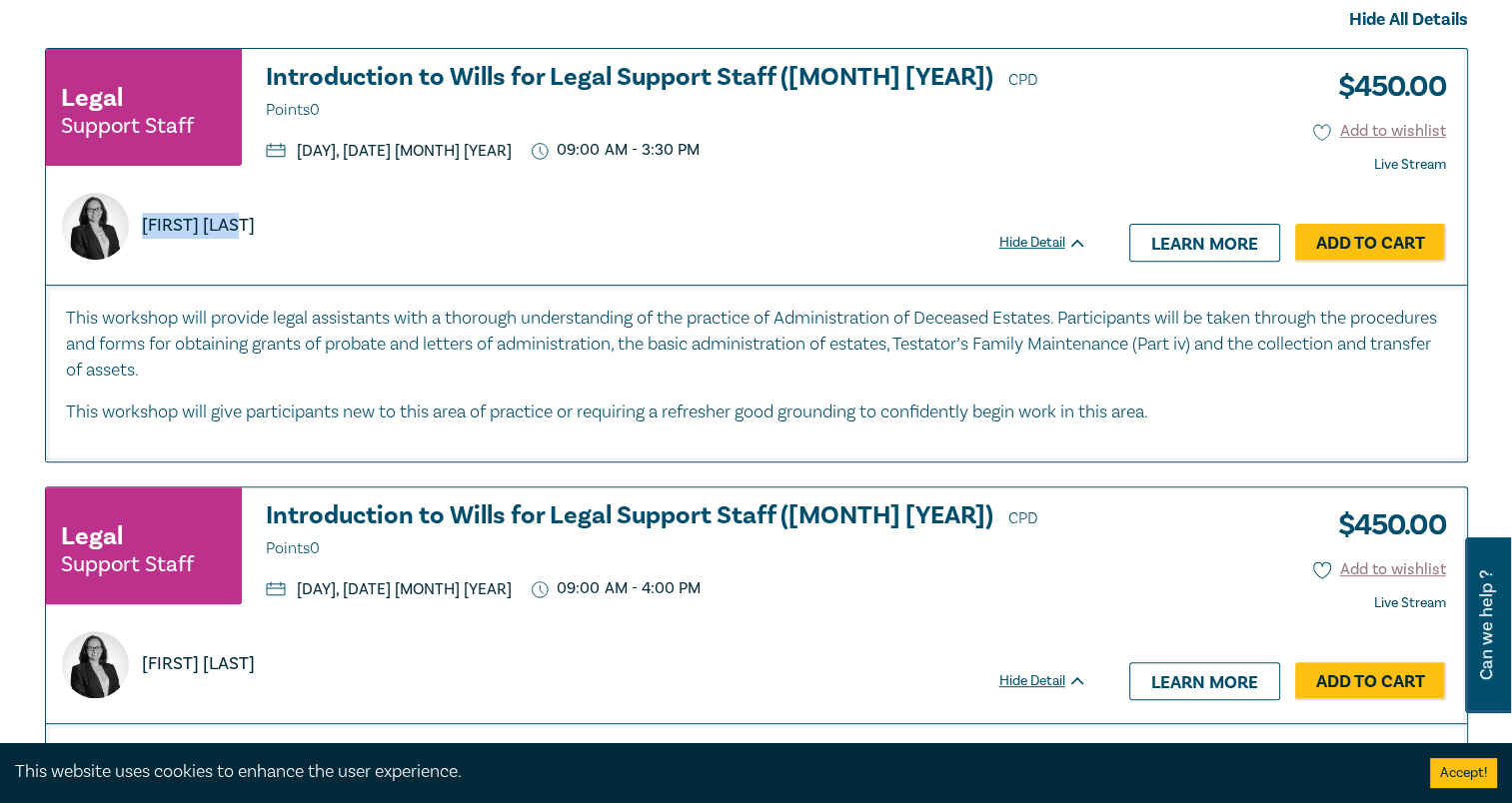 drag, startPoint x: 256, startPoint y: 231, endPoint x: 135, endPoint y: 224, distance: 121.20231 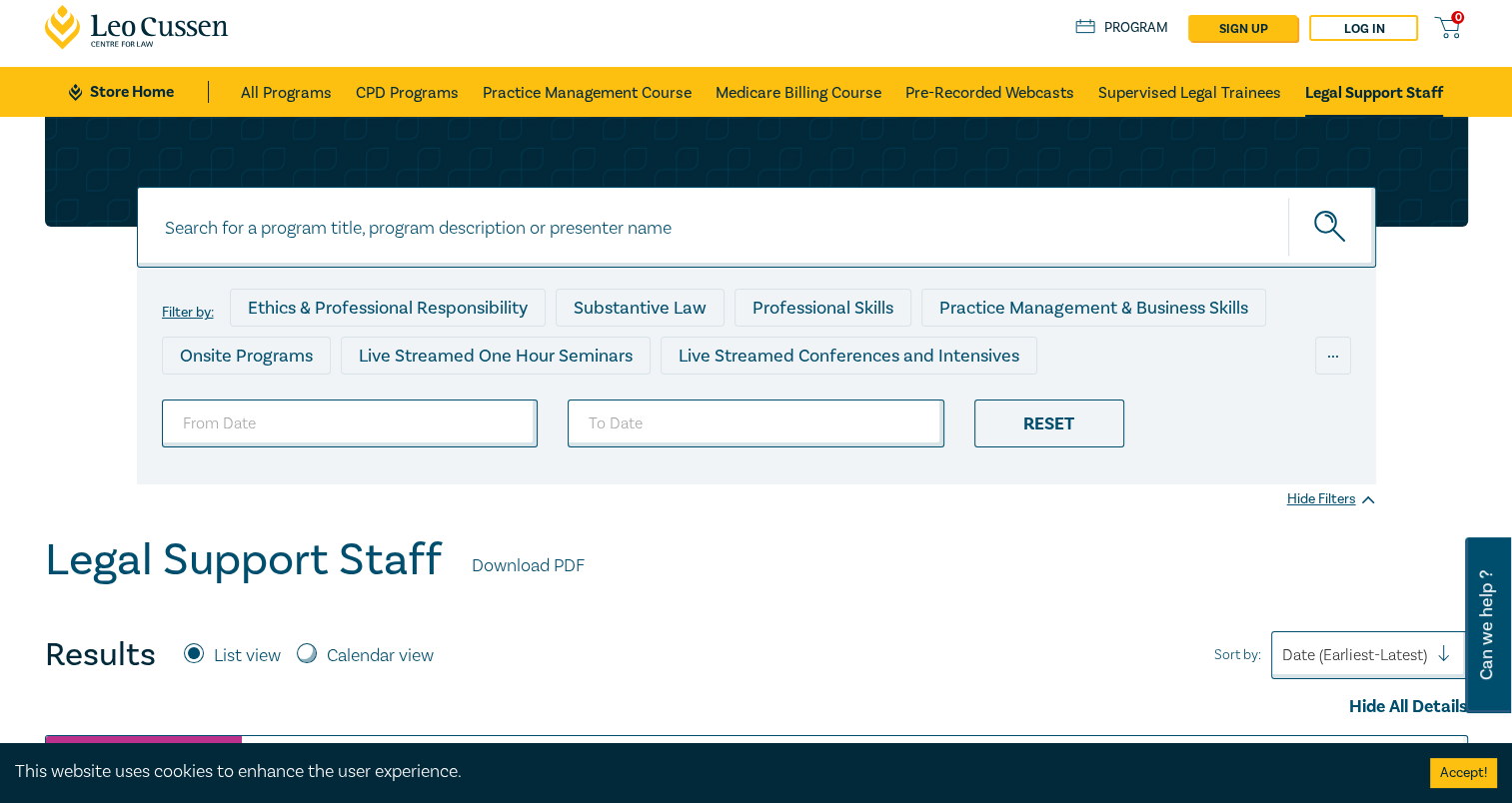 scroll, scrollTop: 0, scrollLeft: 0, axis: both 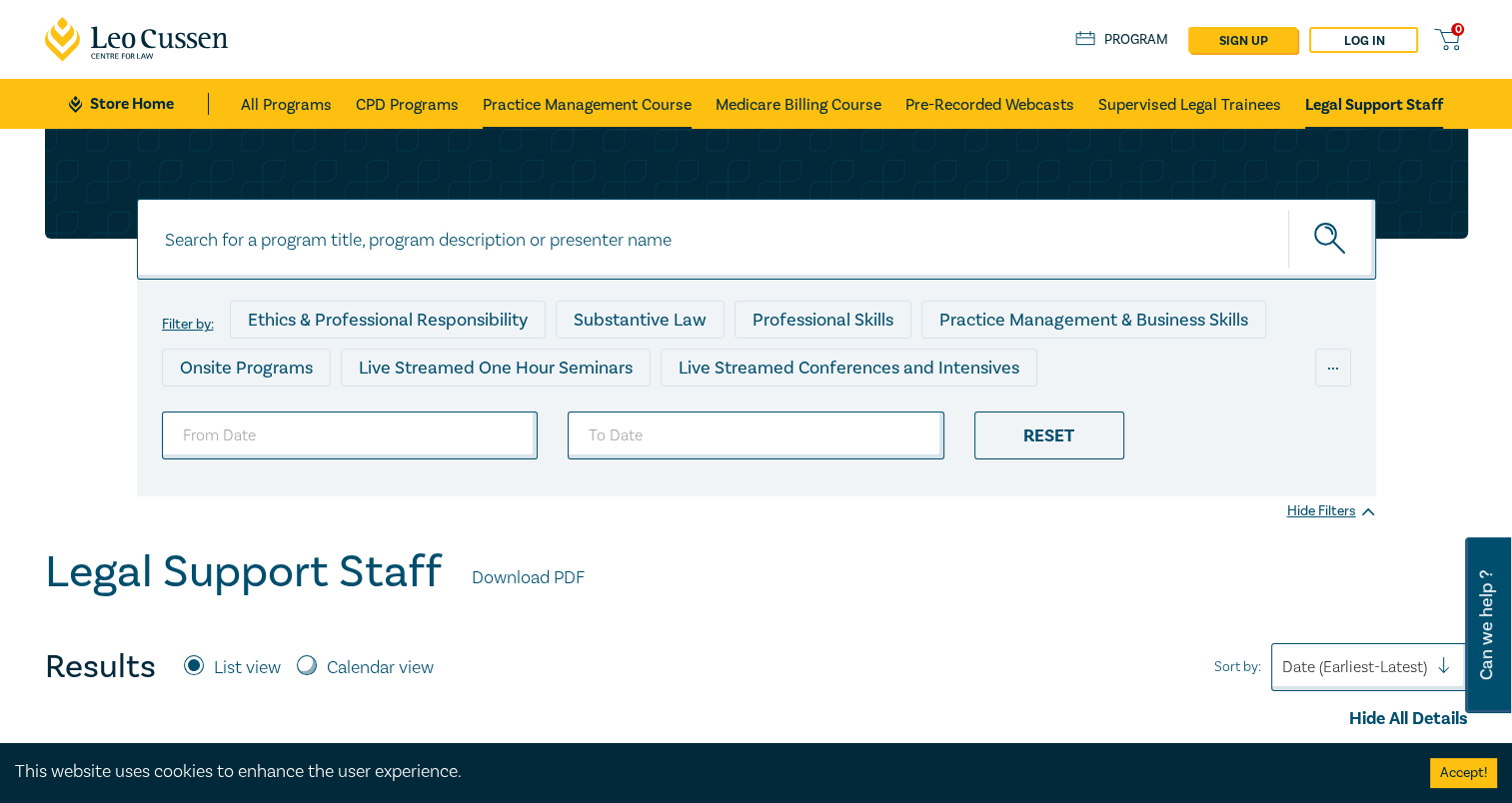 click on "Practice Management Course" at bounding box center [587, 104] 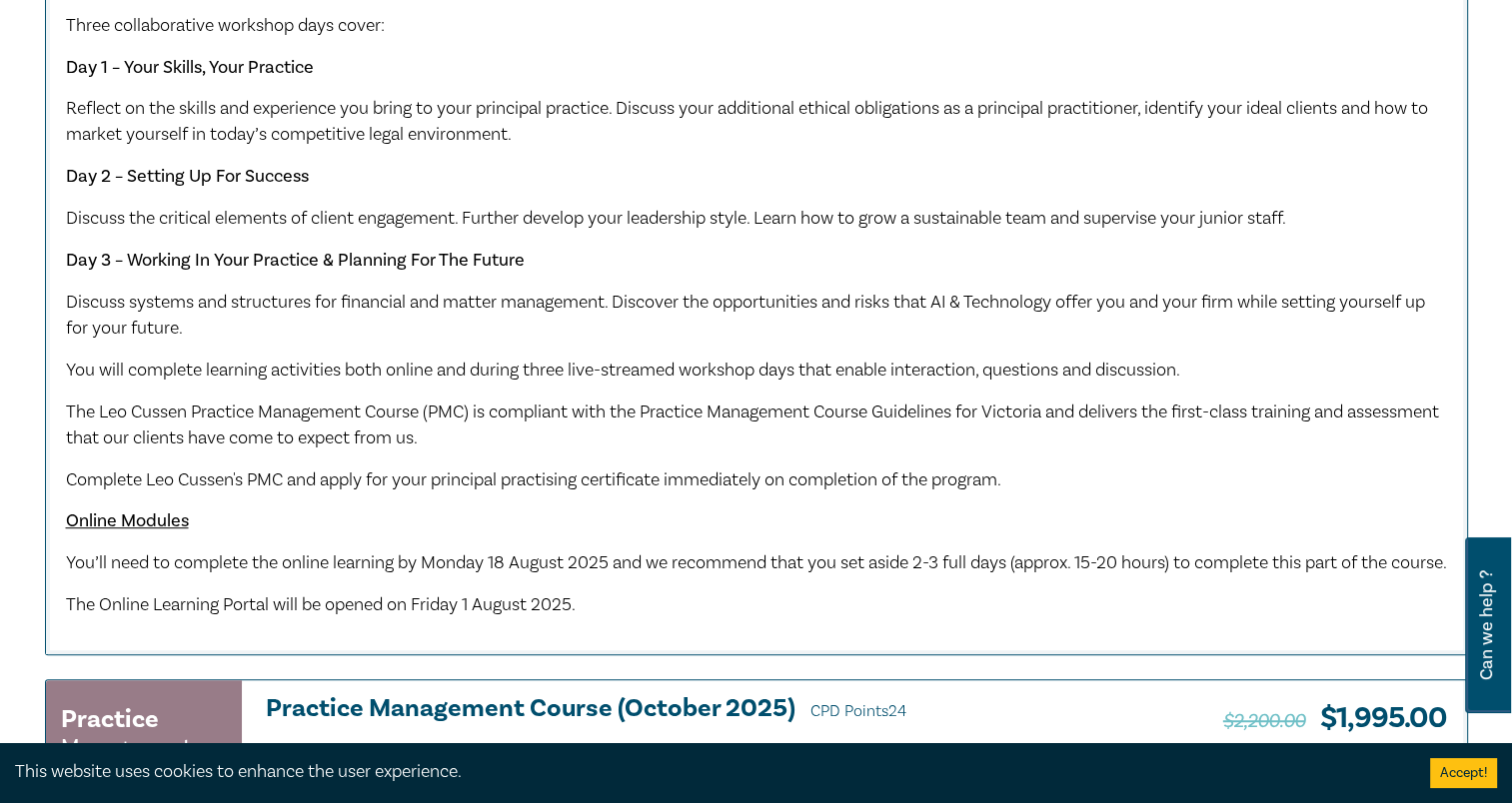 scroll, scrollTop: 1099, scrollLeft: 0, axis: vertical 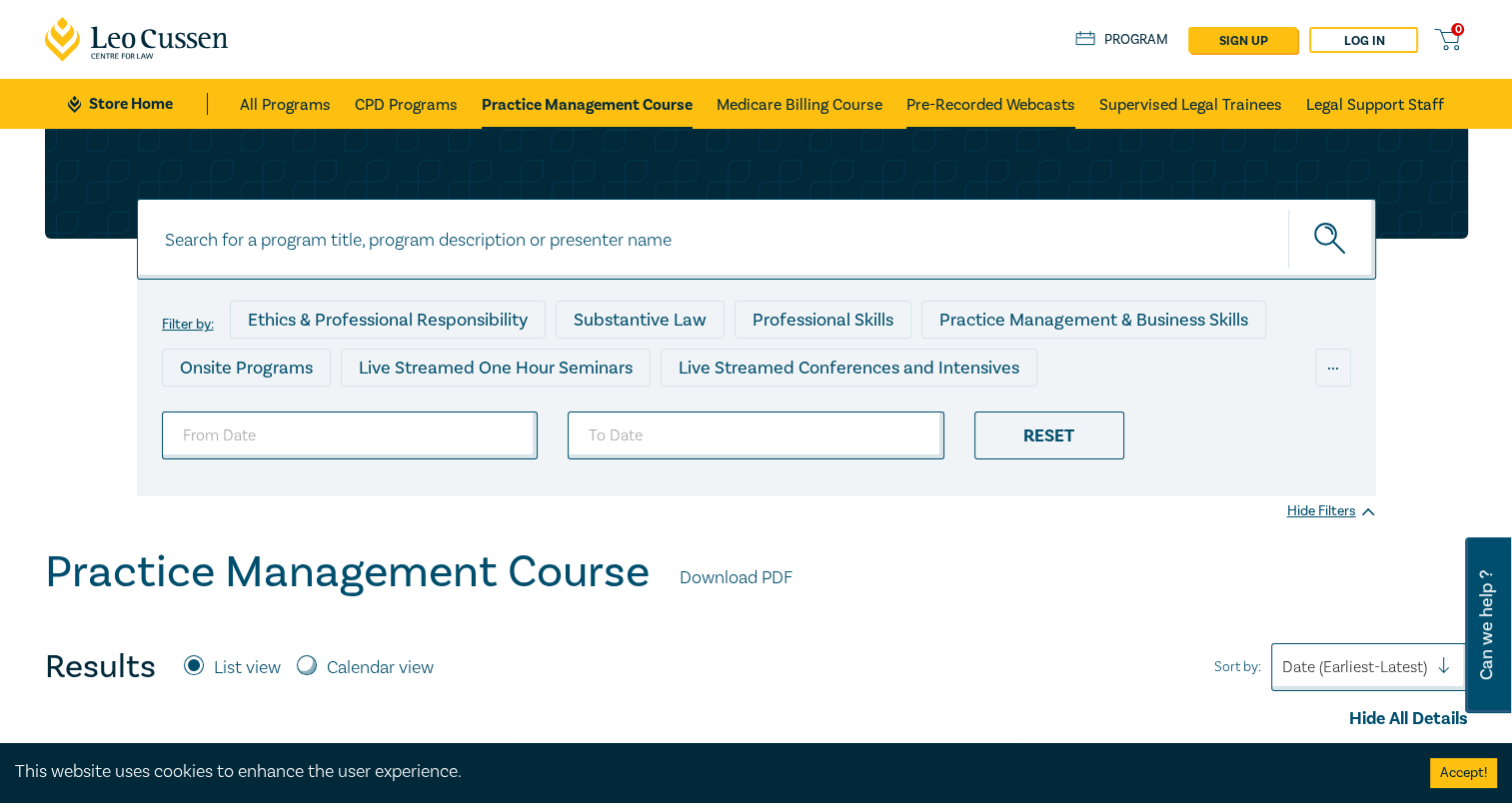 click on "Pre-Recorded Webcasts" at bounding box center (990, 104) 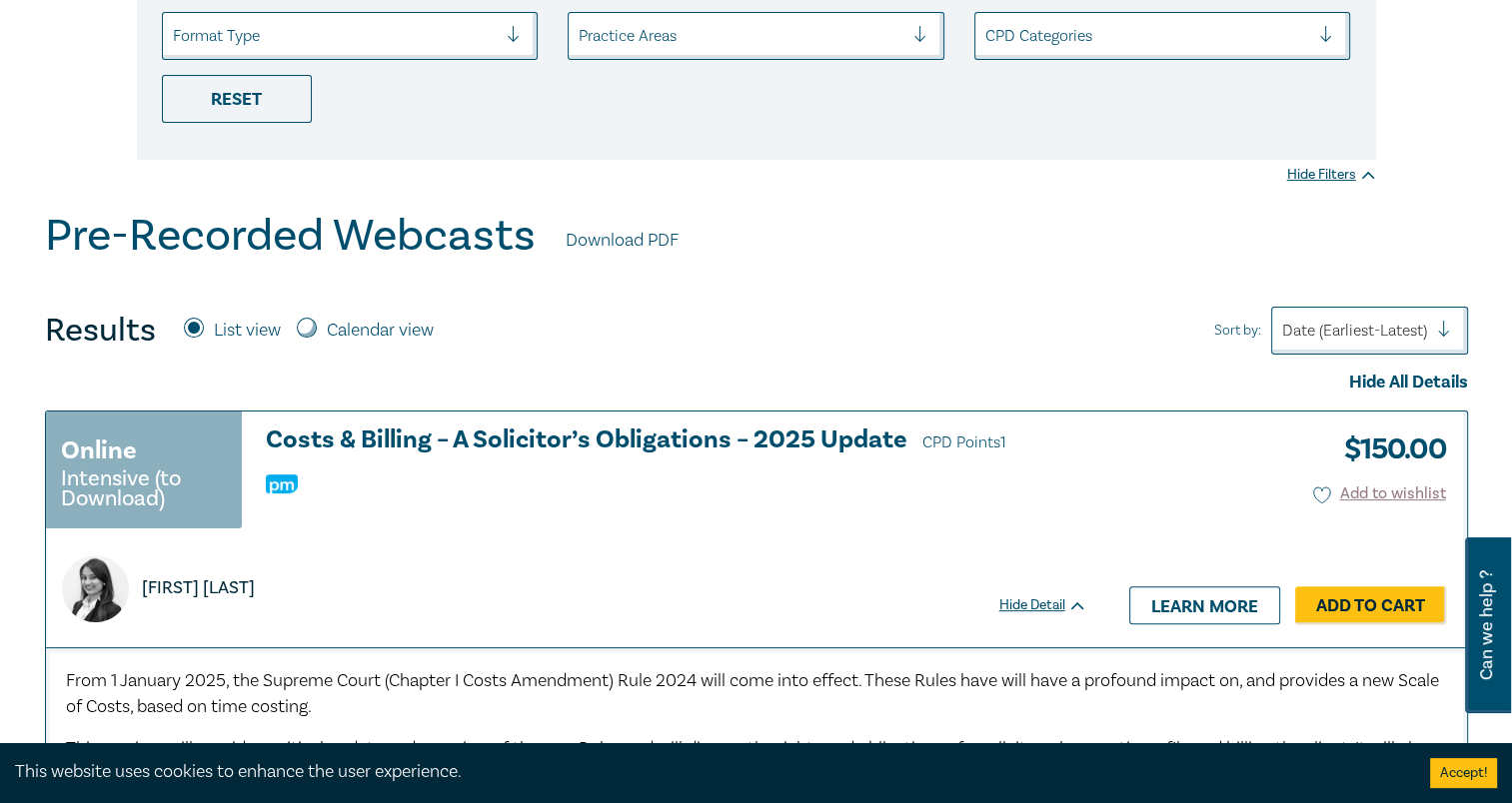 scroll, scrollTop: 799, scrollLeft: 0, axis: vertical 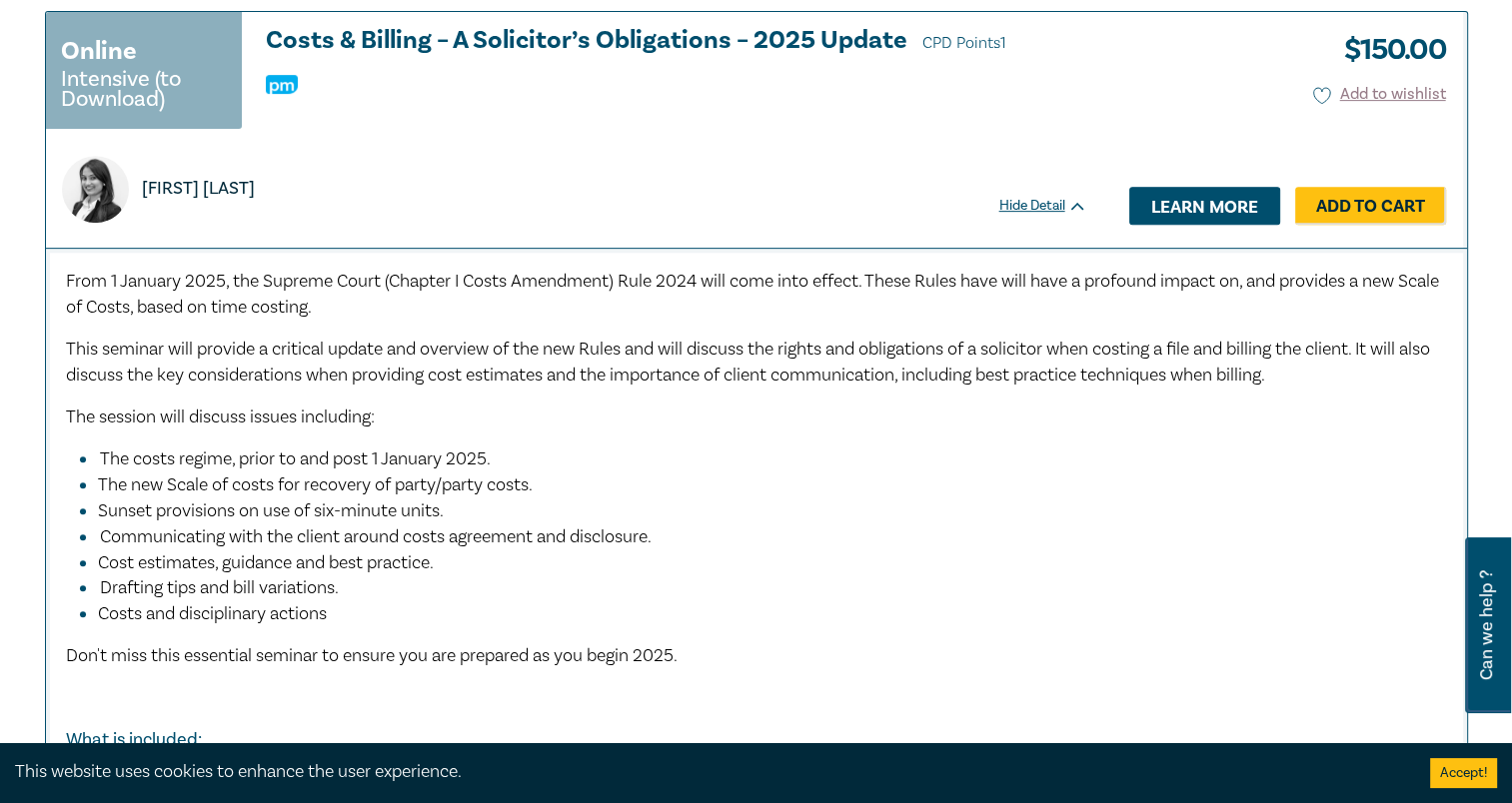 click on "Learn more" at bounding box center [1204, 206] 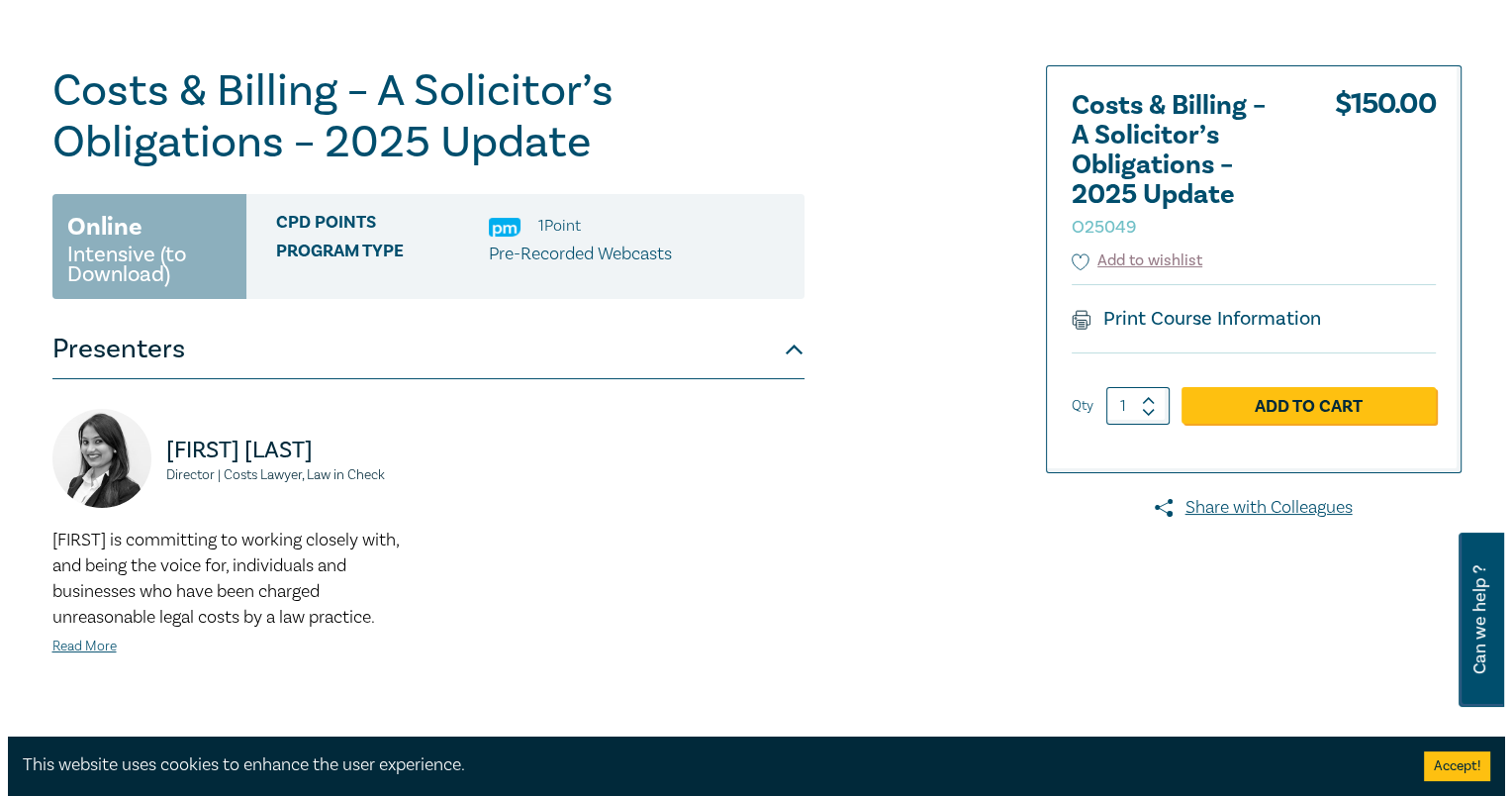 scroll, scrollTop: 198, scrollLeft: 0, axis: vertical 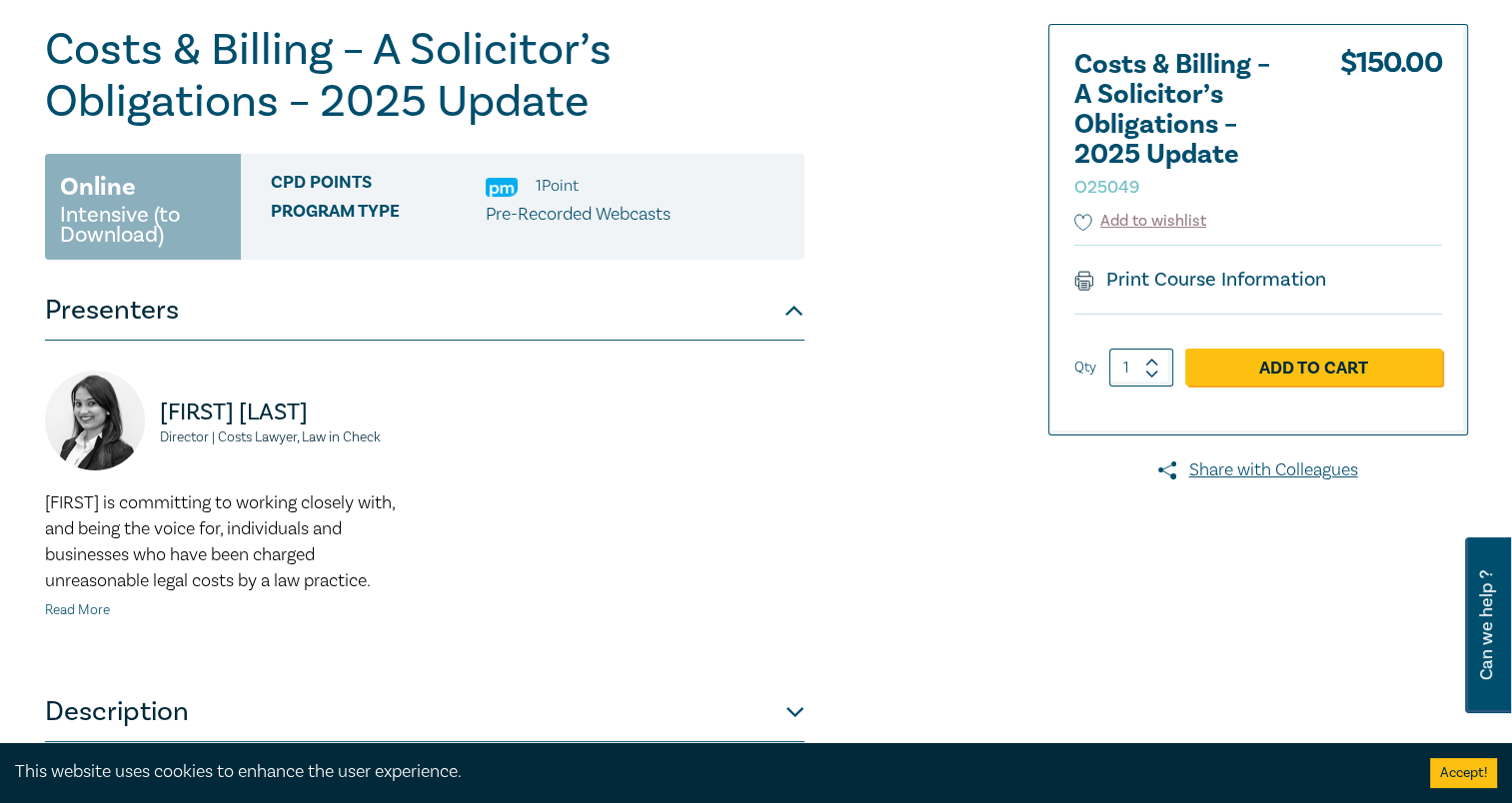 click on "Read More" at bounding box center (77, 610) 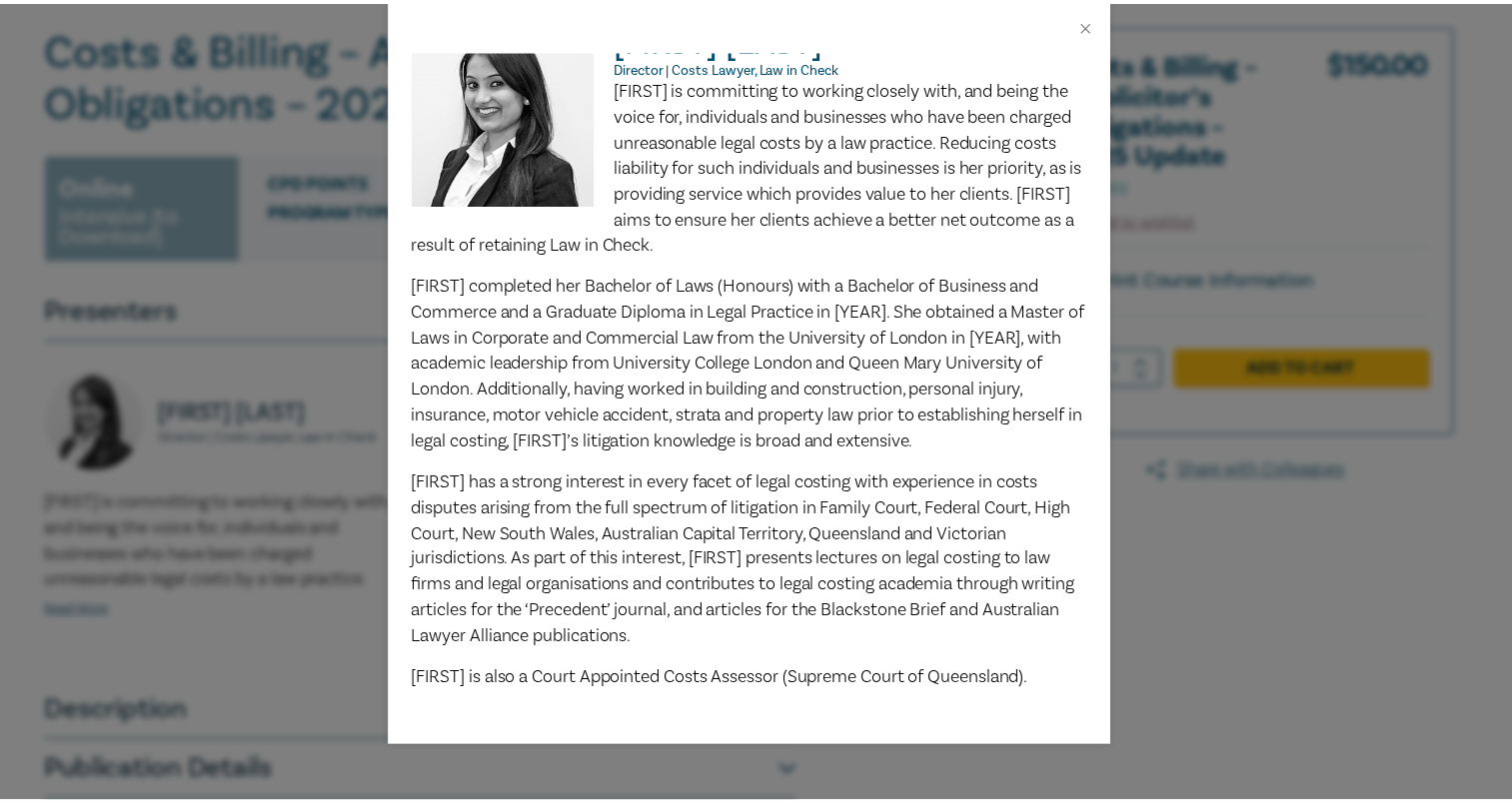 scroll, scrollTop: 0, scrollLeft: 0, axis: both 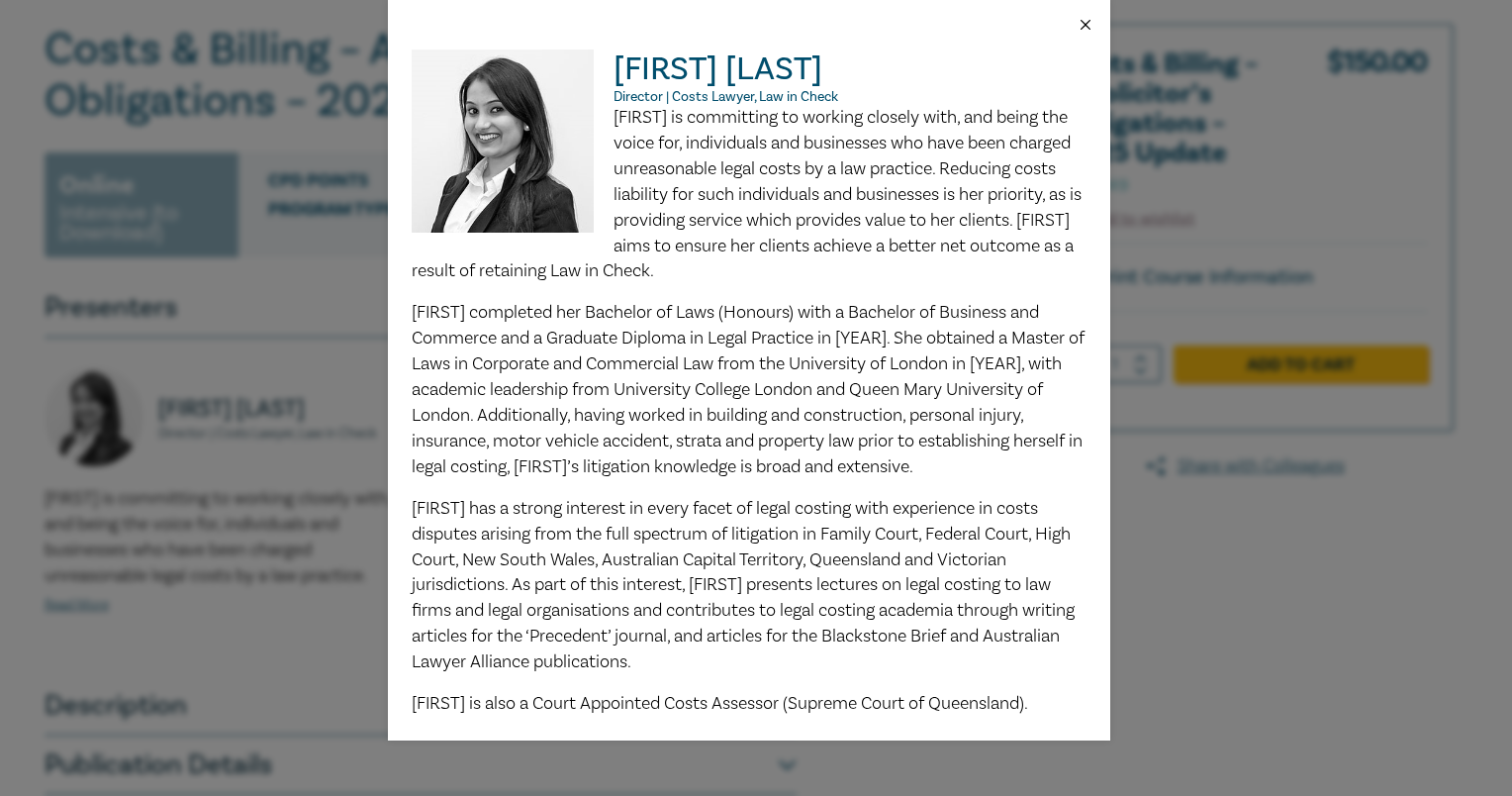 click at bounding box center (1086, 25) 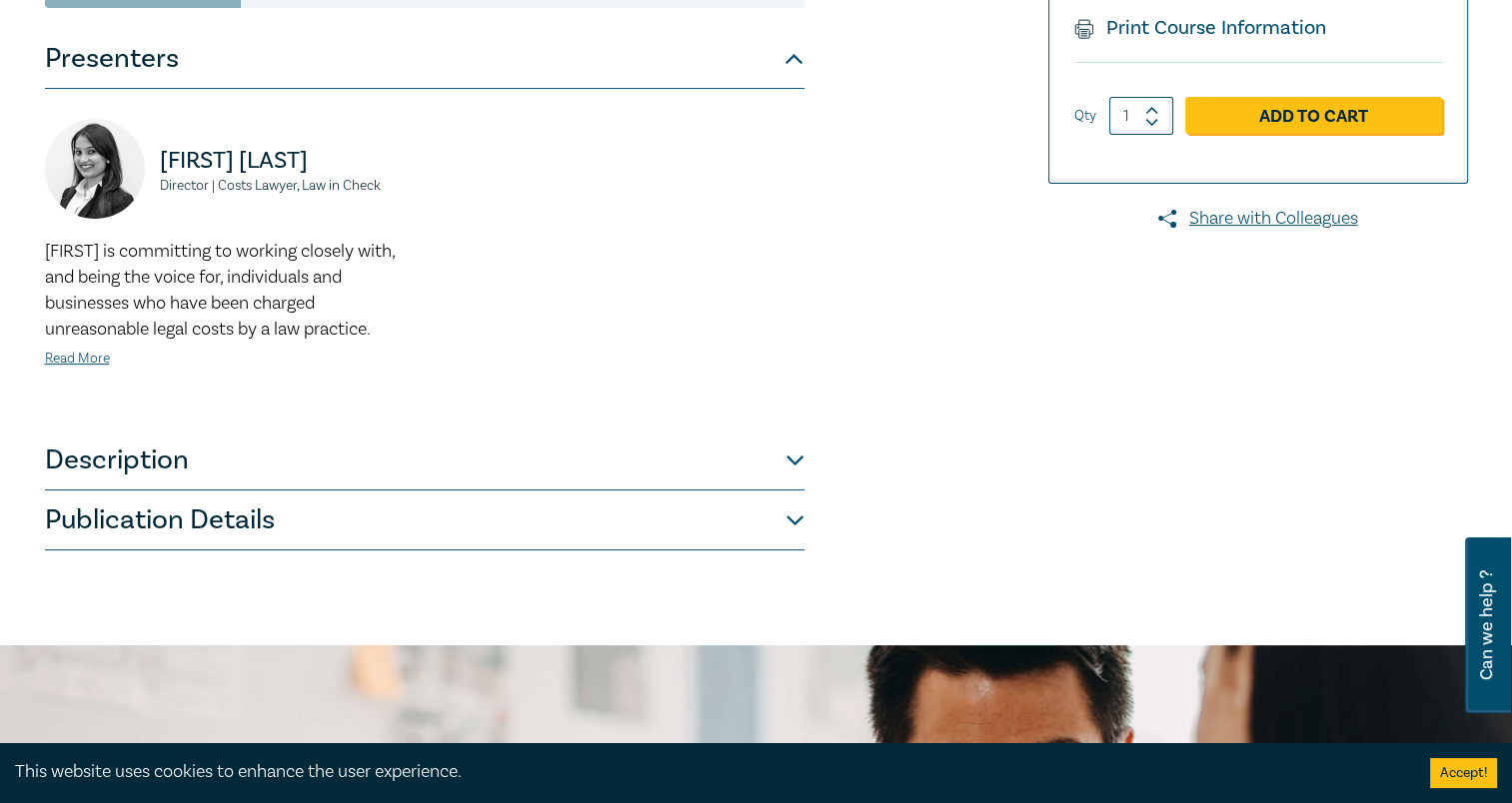 scroll, scrollTop: 499, scrollLeft: 0, axis: vertical 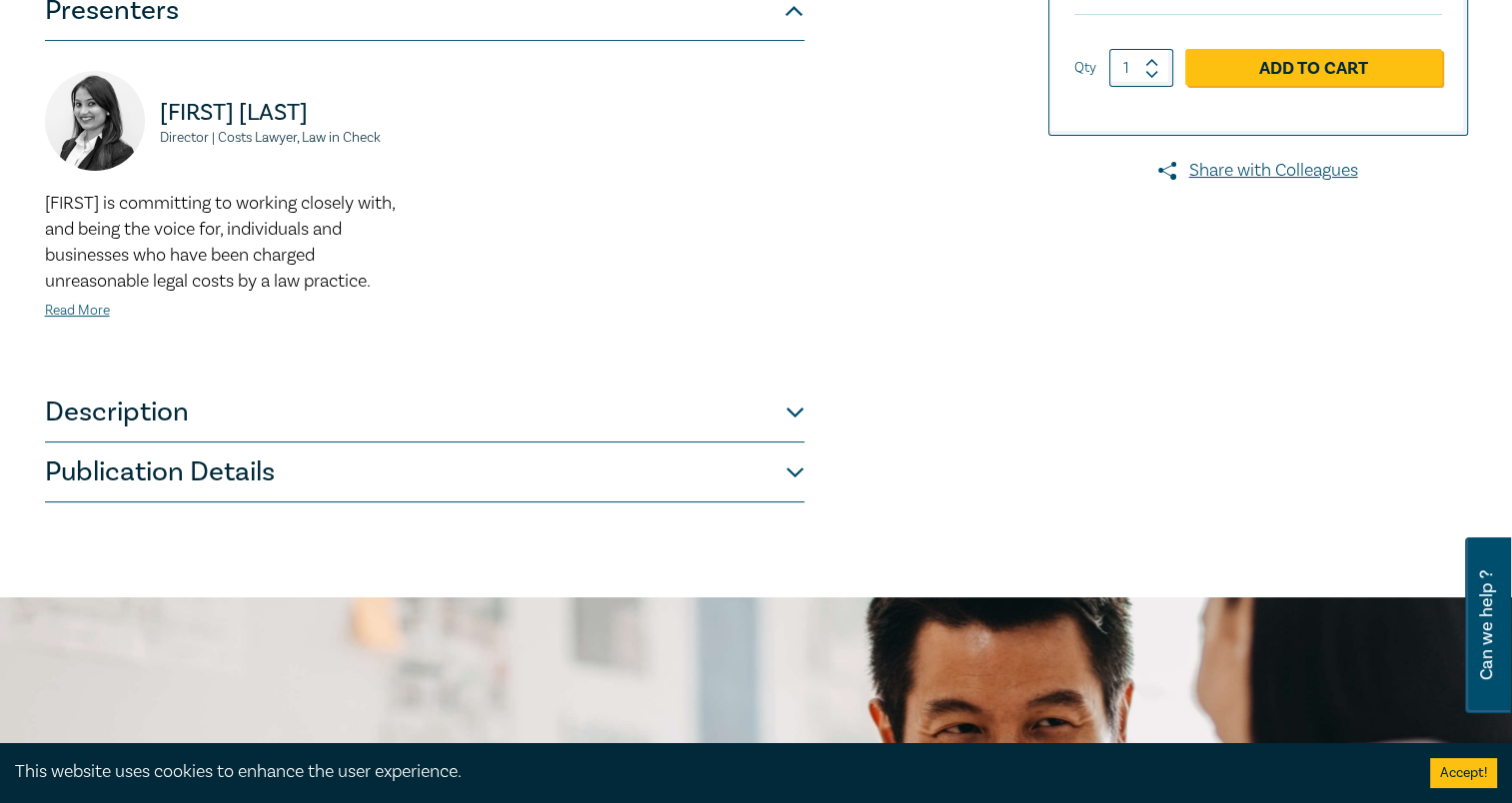 click on "Publication Details" at bounding box center [425, 472] 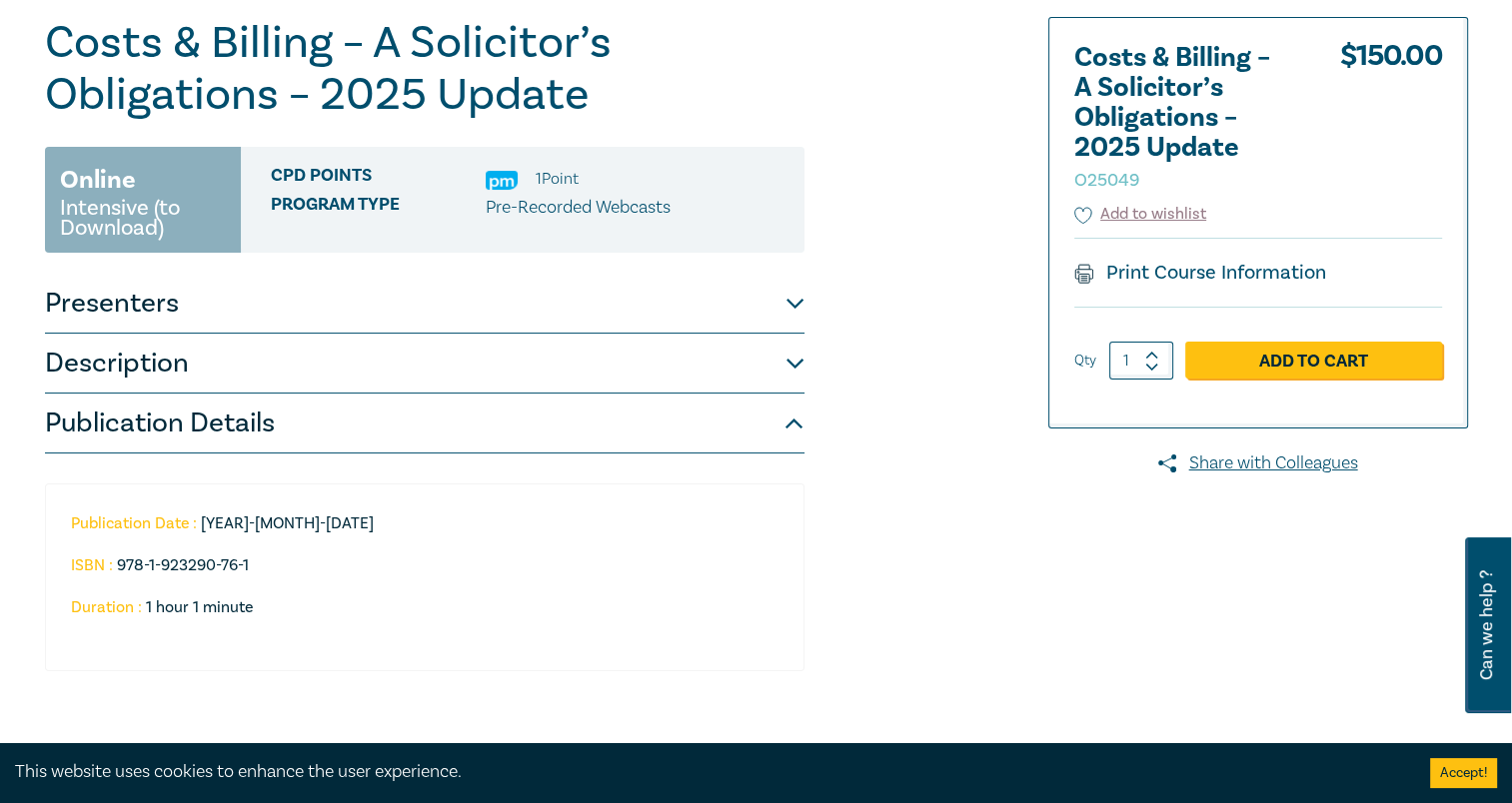 scroll, scrollTop: 200, scrollLeft: 0, axis: vertical 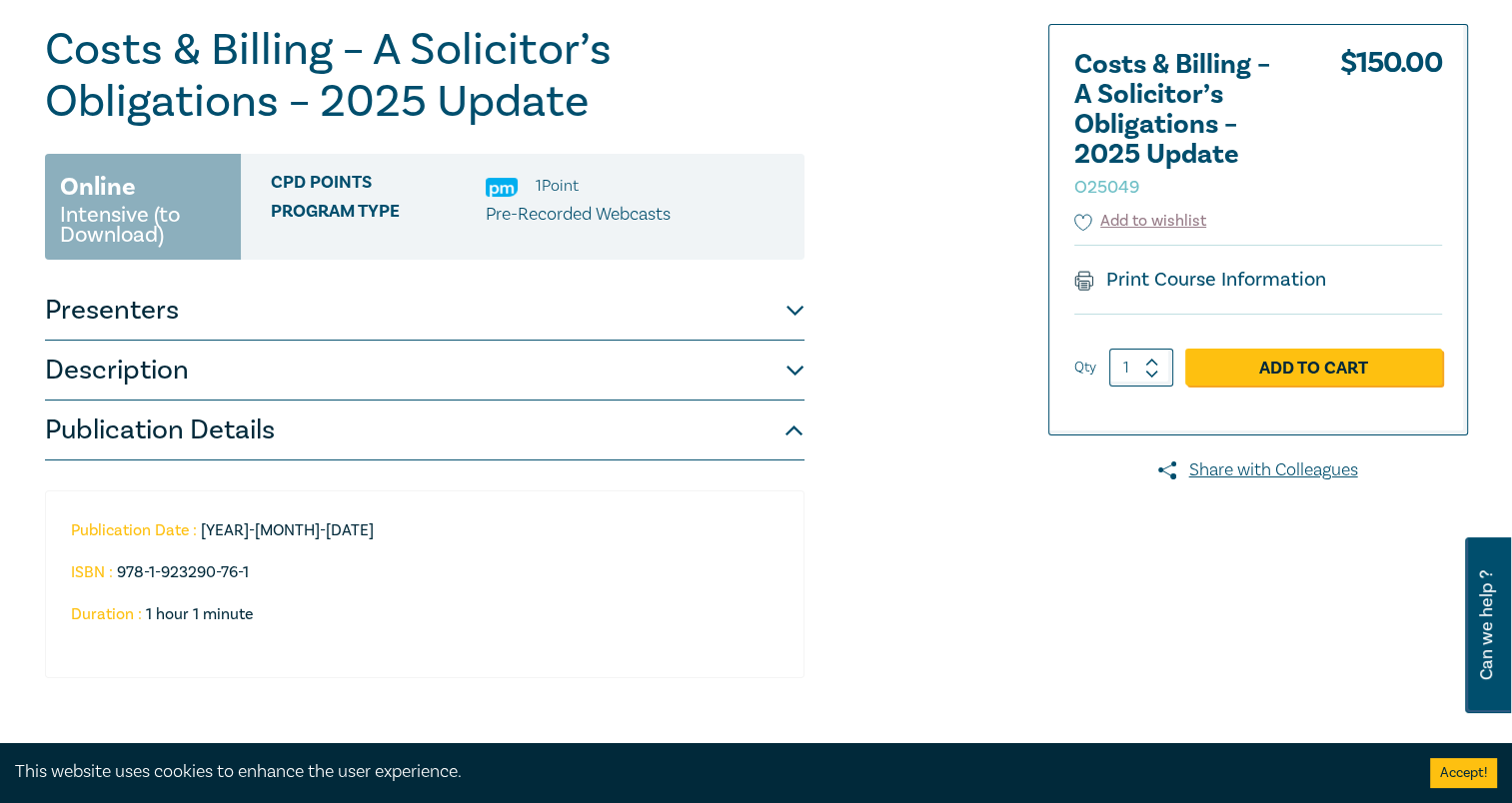 click on "Description" at bounding box center [425, 371] 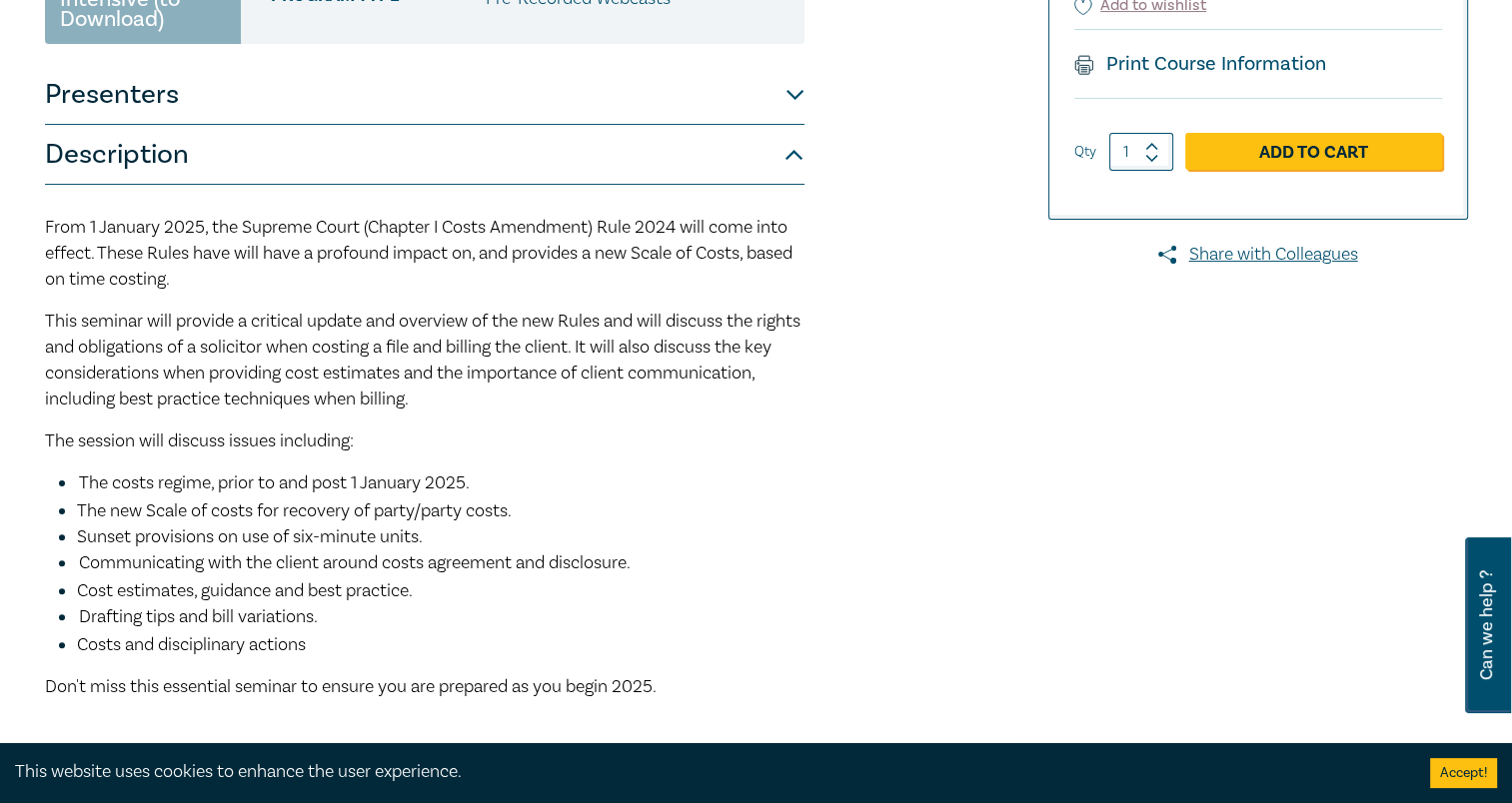 scroll, scrollTop: 300, scrollLeft: 0, axis: vertical 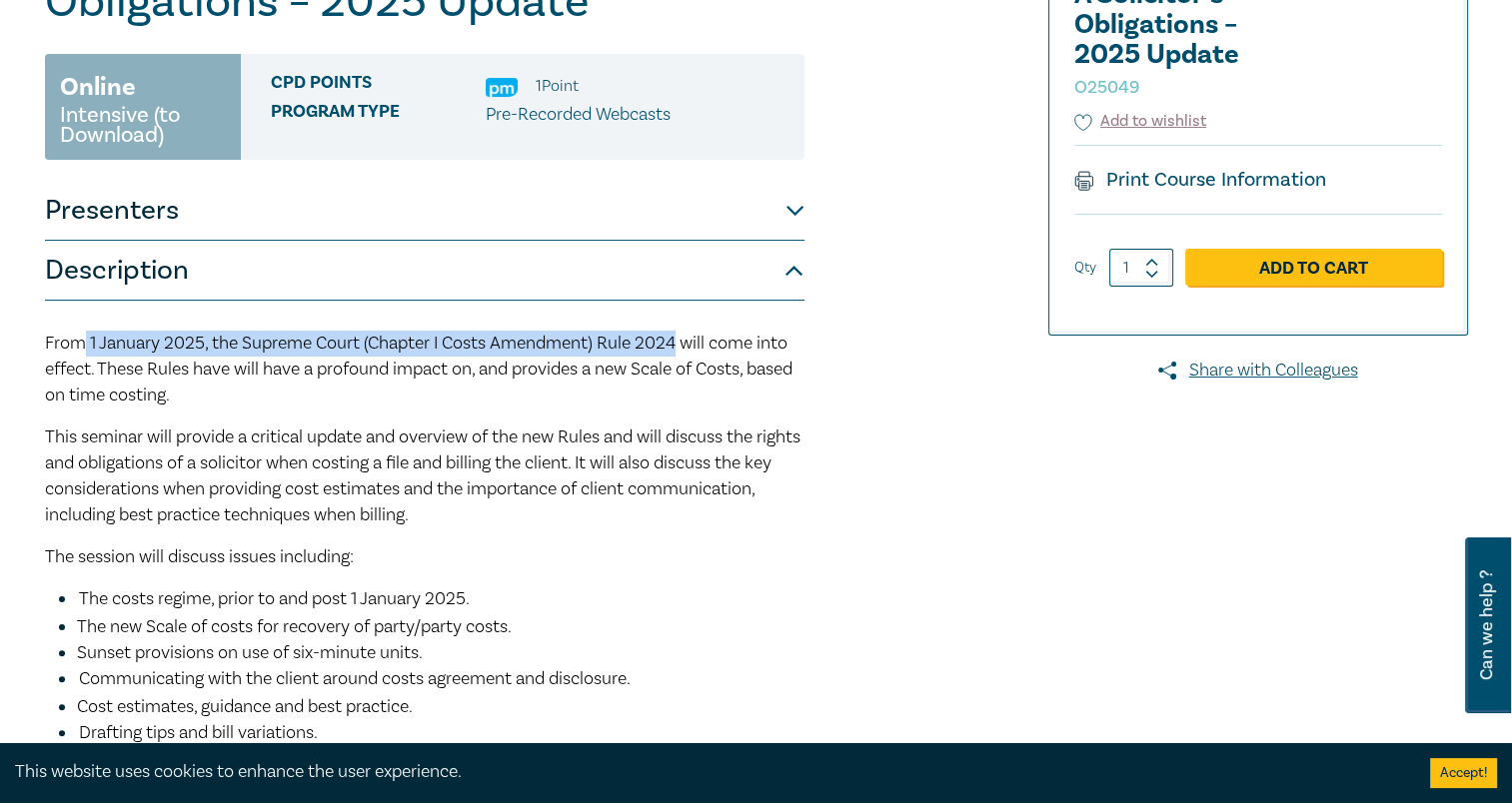 drag, startPoint x: 684, startPoint y: 346, endPoint x: 80, endPoint y: 340, distance: 604.0298 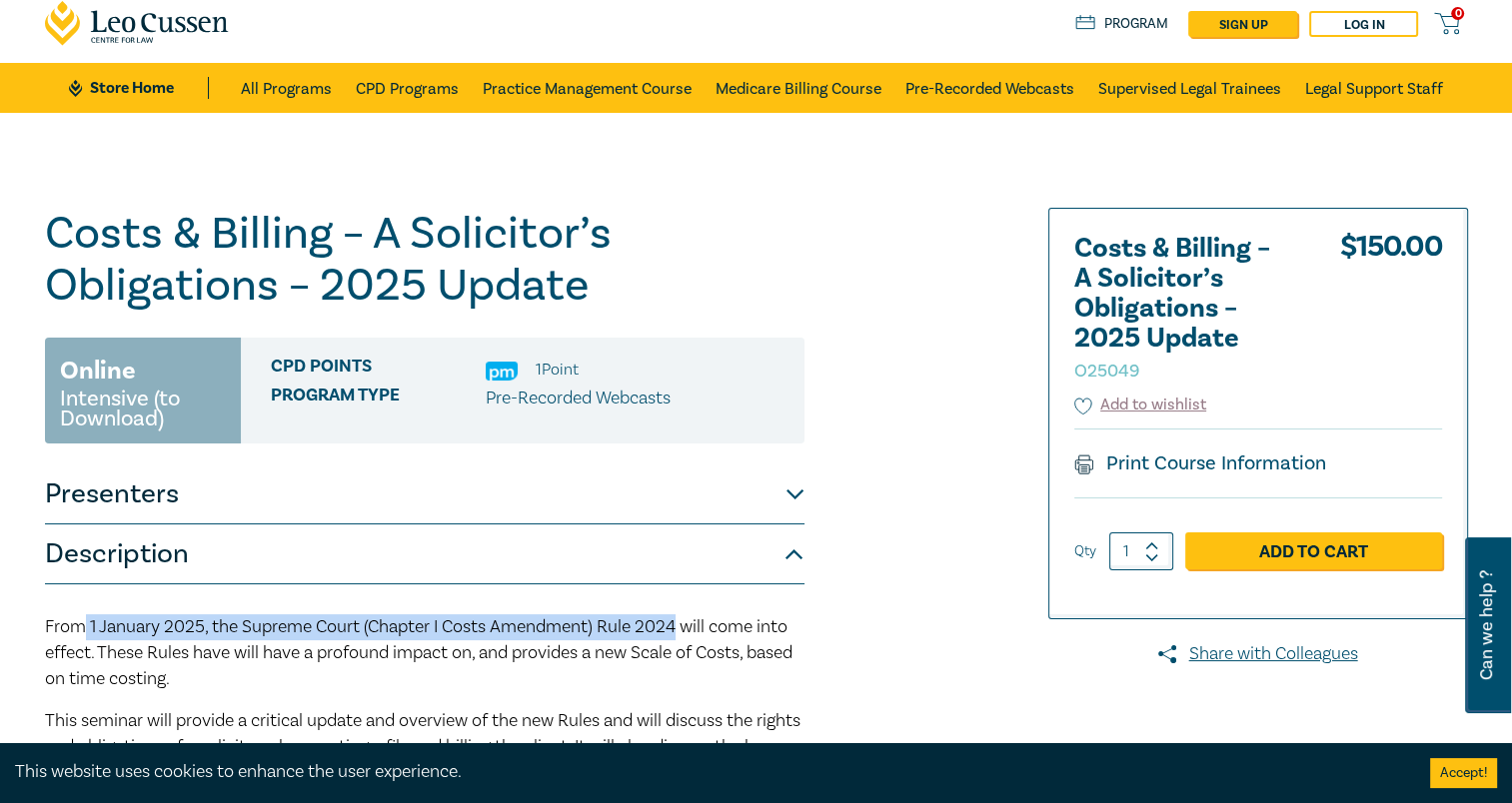 scroll, scrollTop: 0, scrollLeft: 0, axis: both 